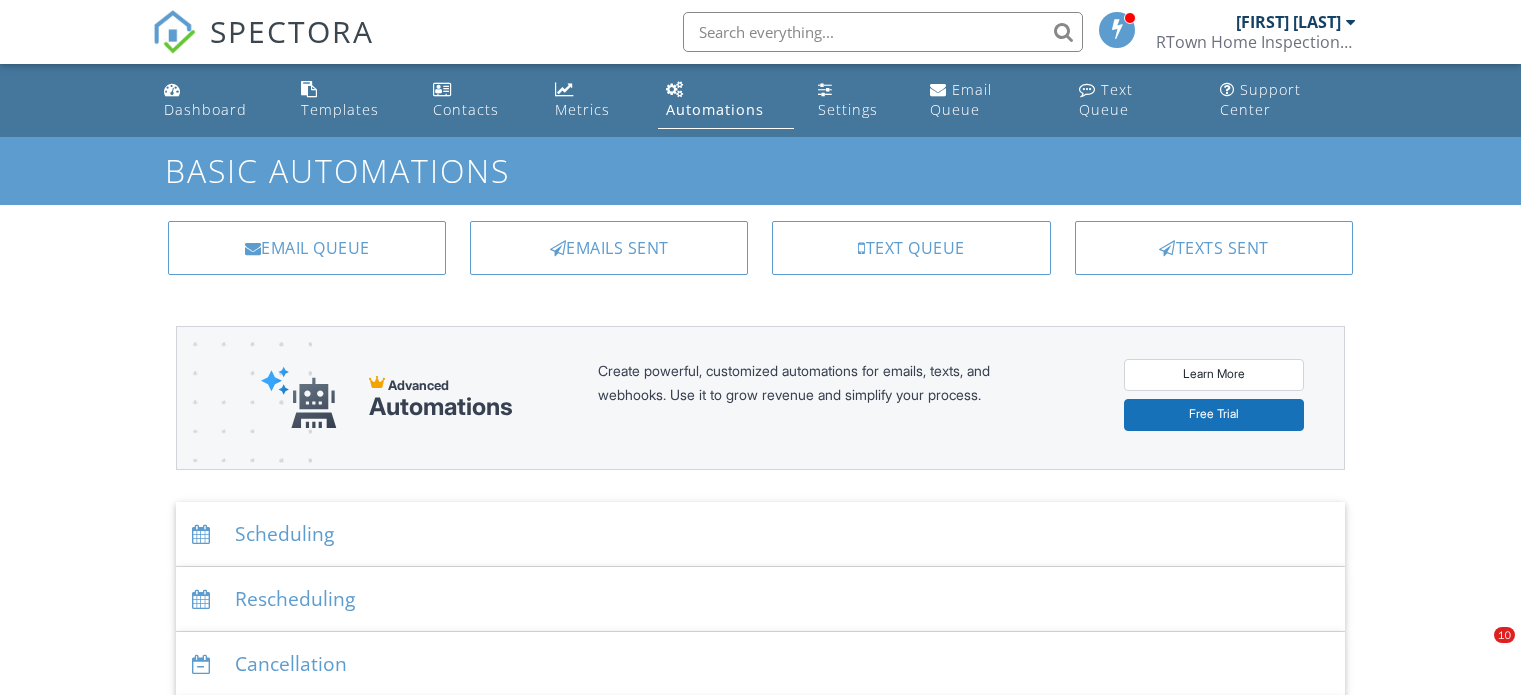 scroll, scrollTop: 0, scrollLeft: 0, axis: both 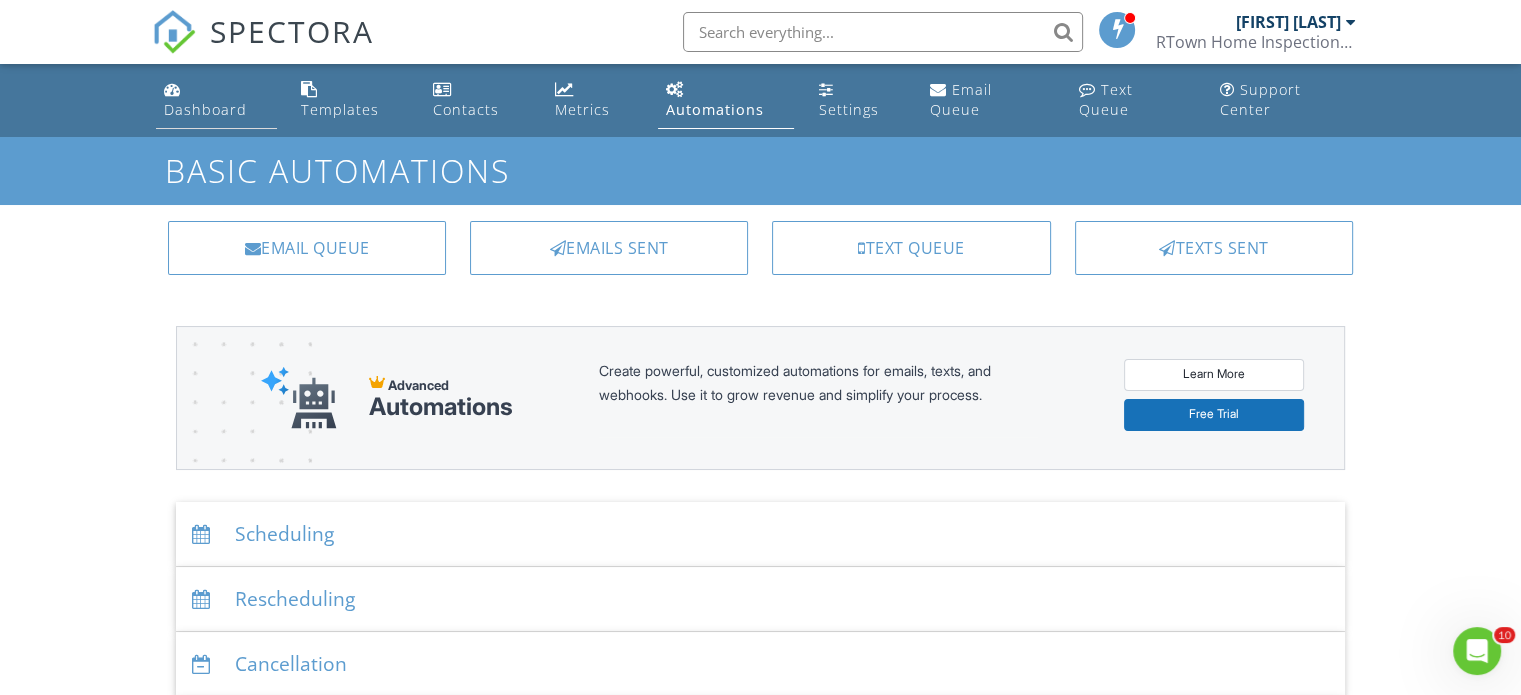 click on "Dashboard" at bounding box center (205, 109) 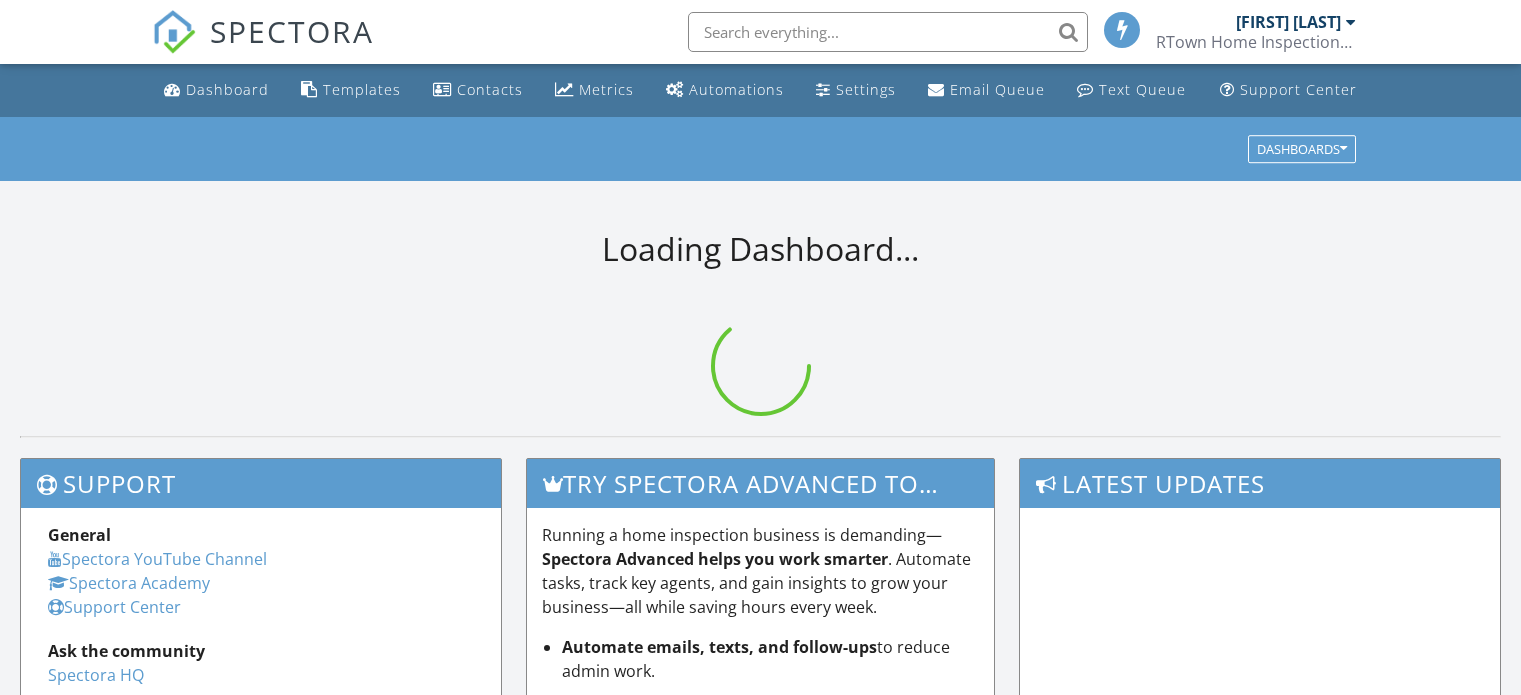 scroll, scrollTop: 0, scrollLeft: 0, axis: both 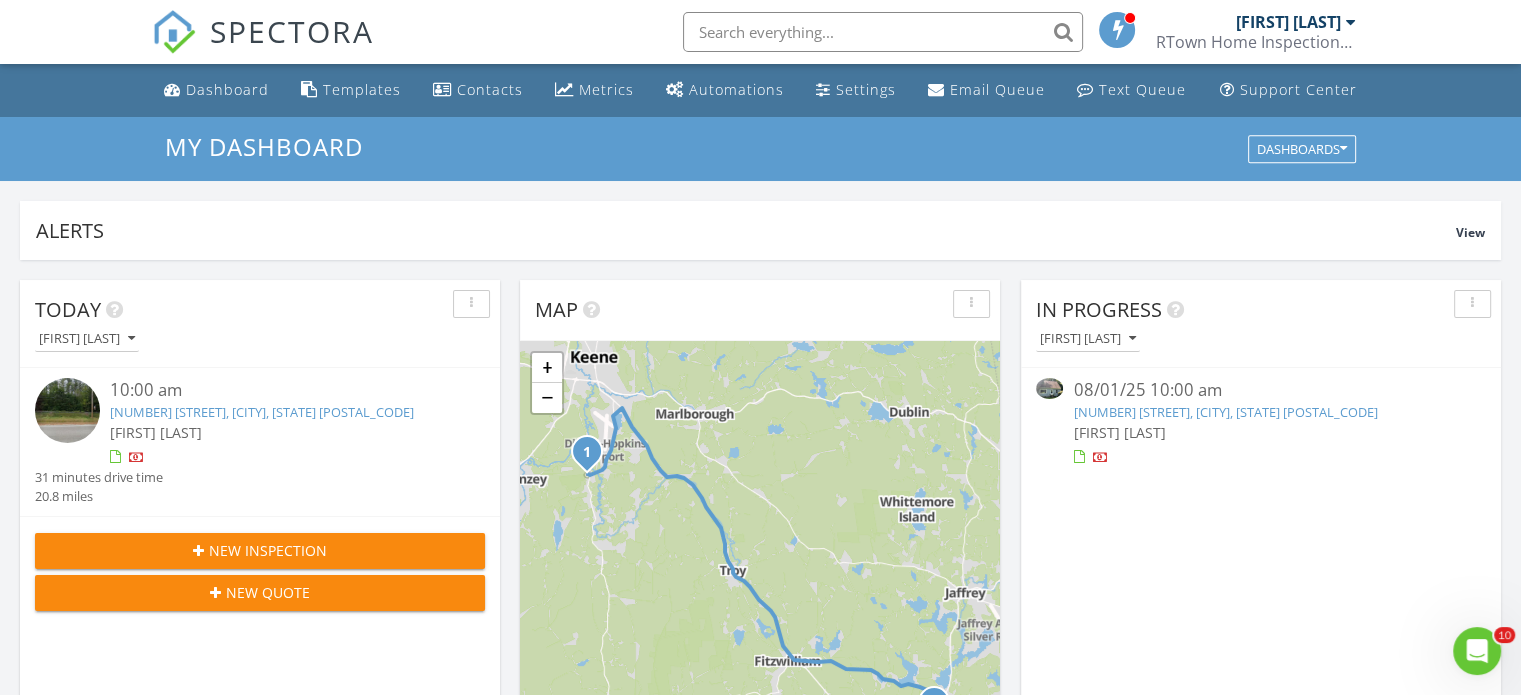 click on "974 County Rd, Walpole, NH 03608" at bounding box center (1225, 412) 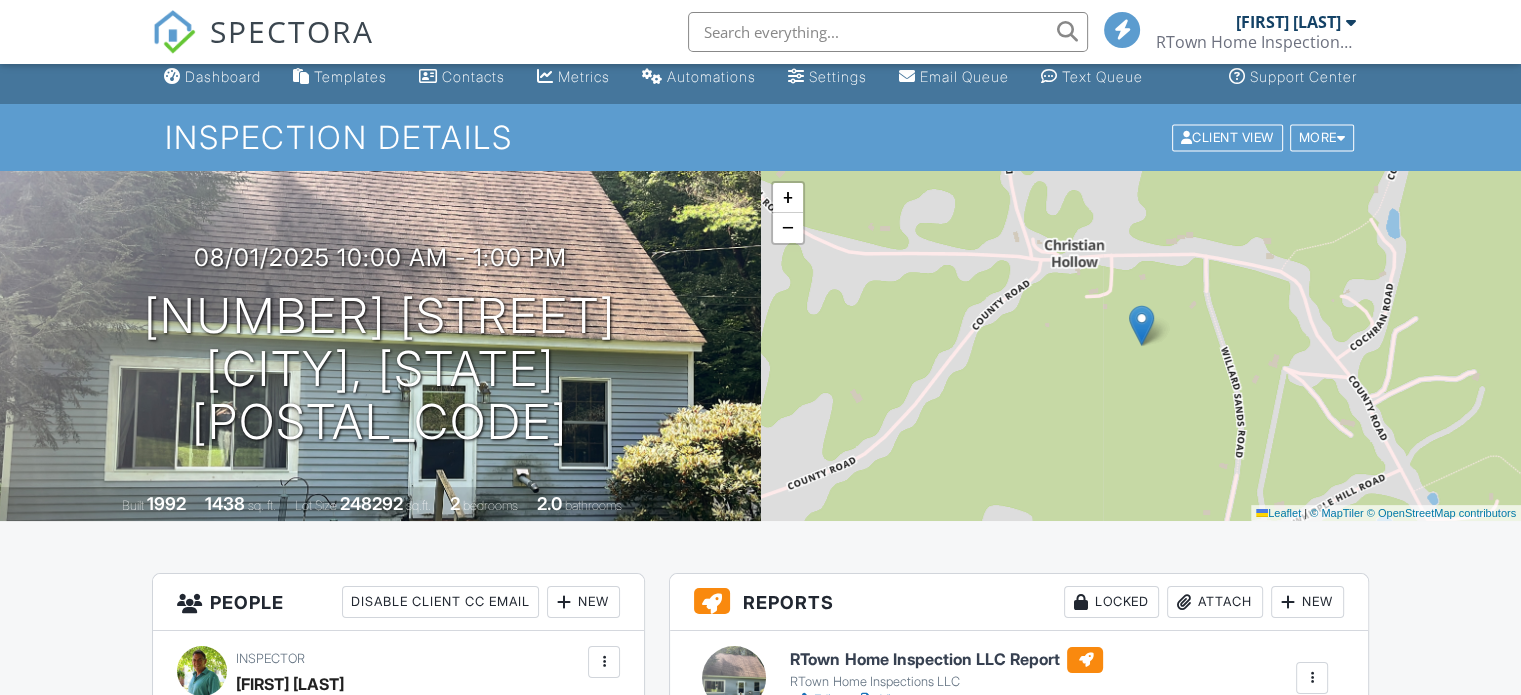 scroll, scrollTop: 600, scrollLeft: 0, axis: vertical 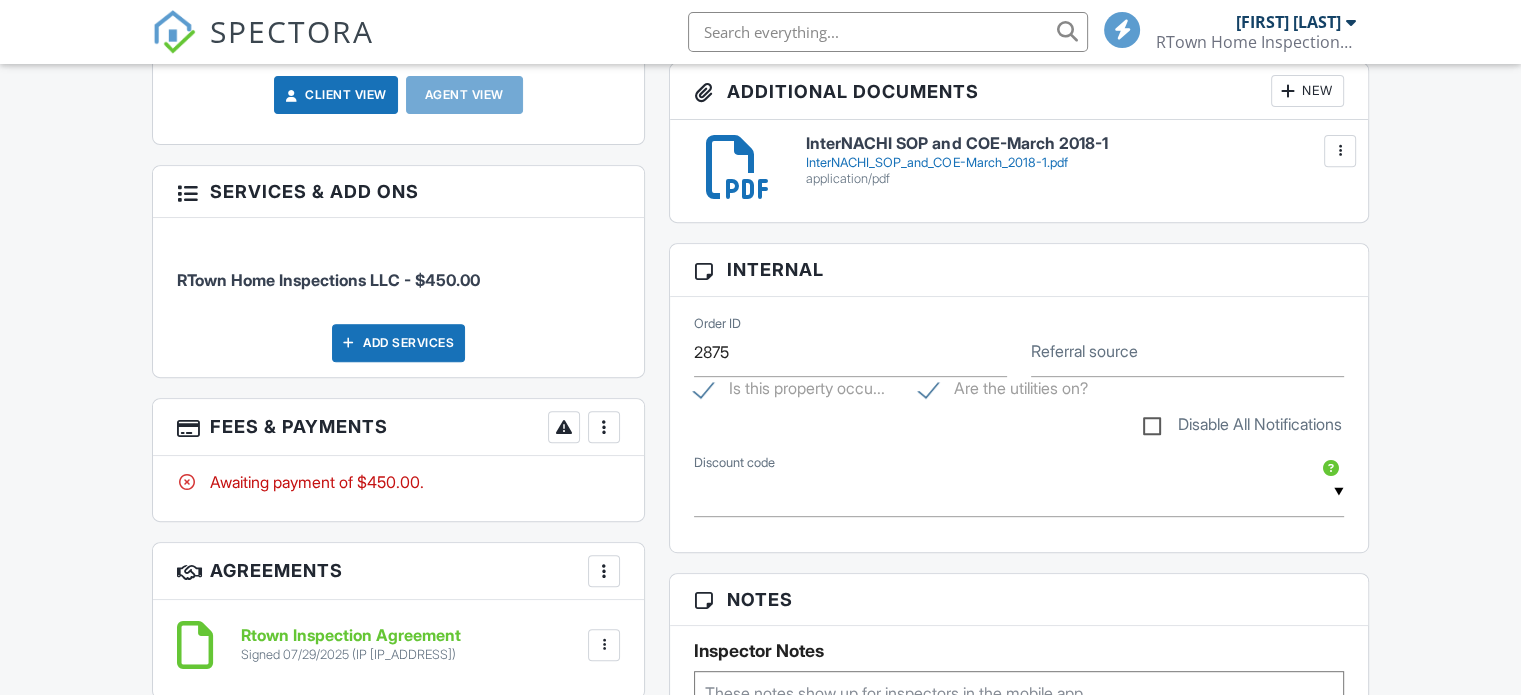 click at bounding box center (604, 427) 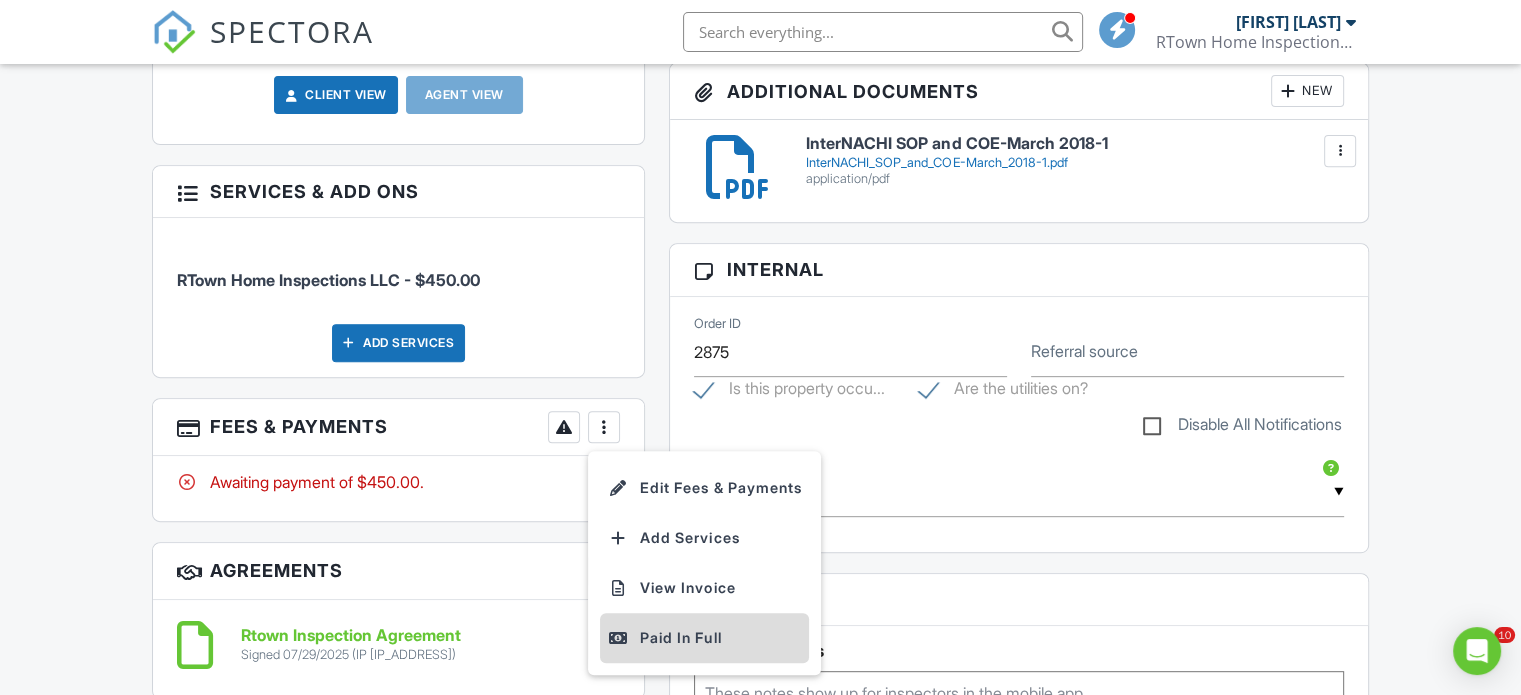 click on "Paid In Full" at bounding box center [704, 638] 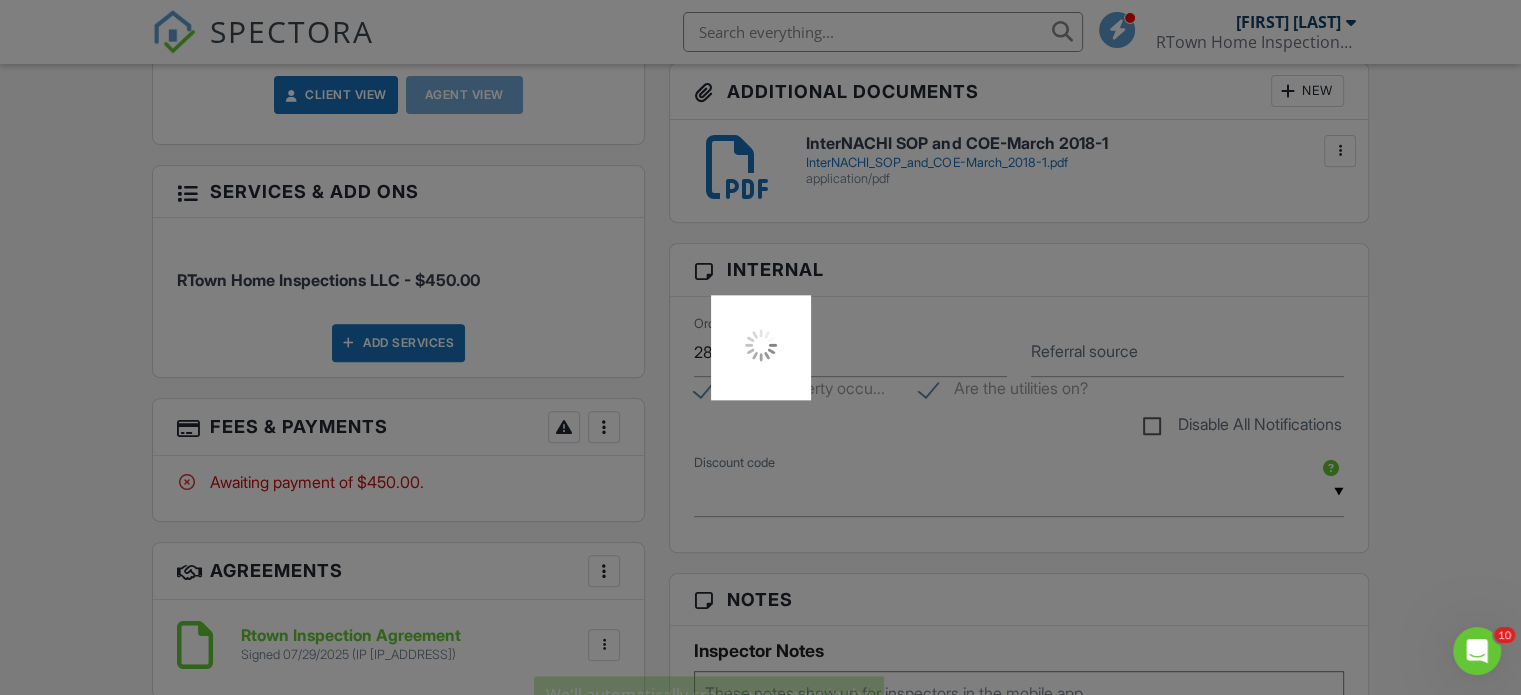 scroll, scrollTop: 0, scrollLeft: 0, axis: both 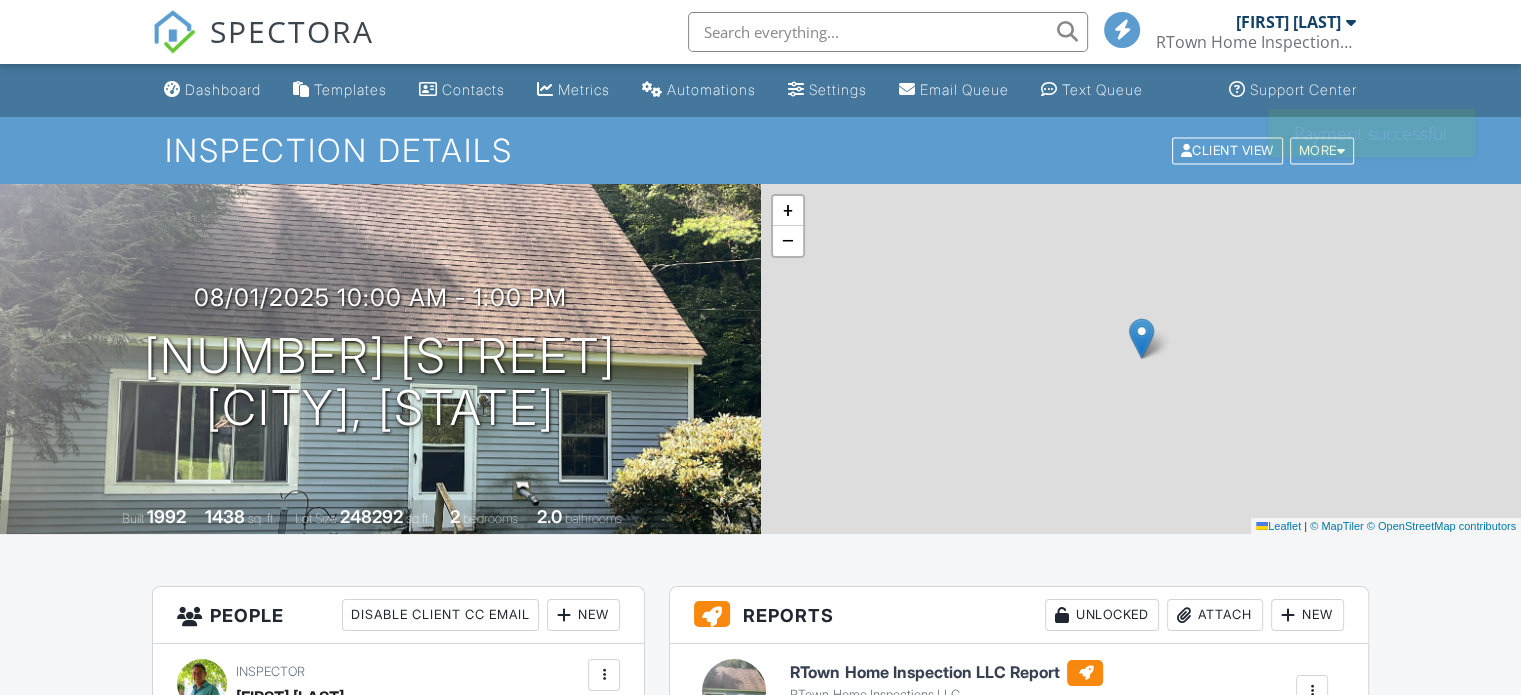 click on "+ −  Leaflet   |   © MapTiler   © OpenStreetMap contributors" at bounding box center [1141, 359] 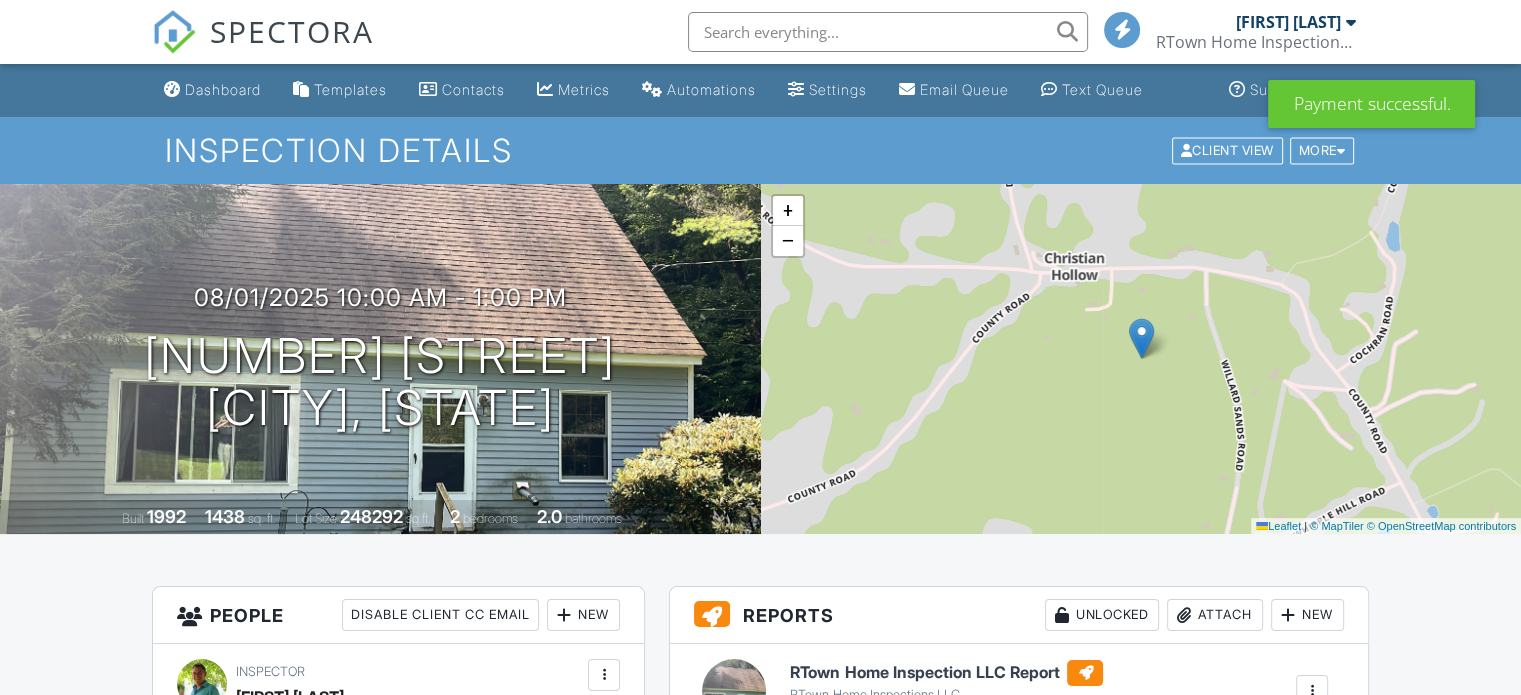 scroll, scrollTop: 400, scrollLeft: 0, axis: vertical 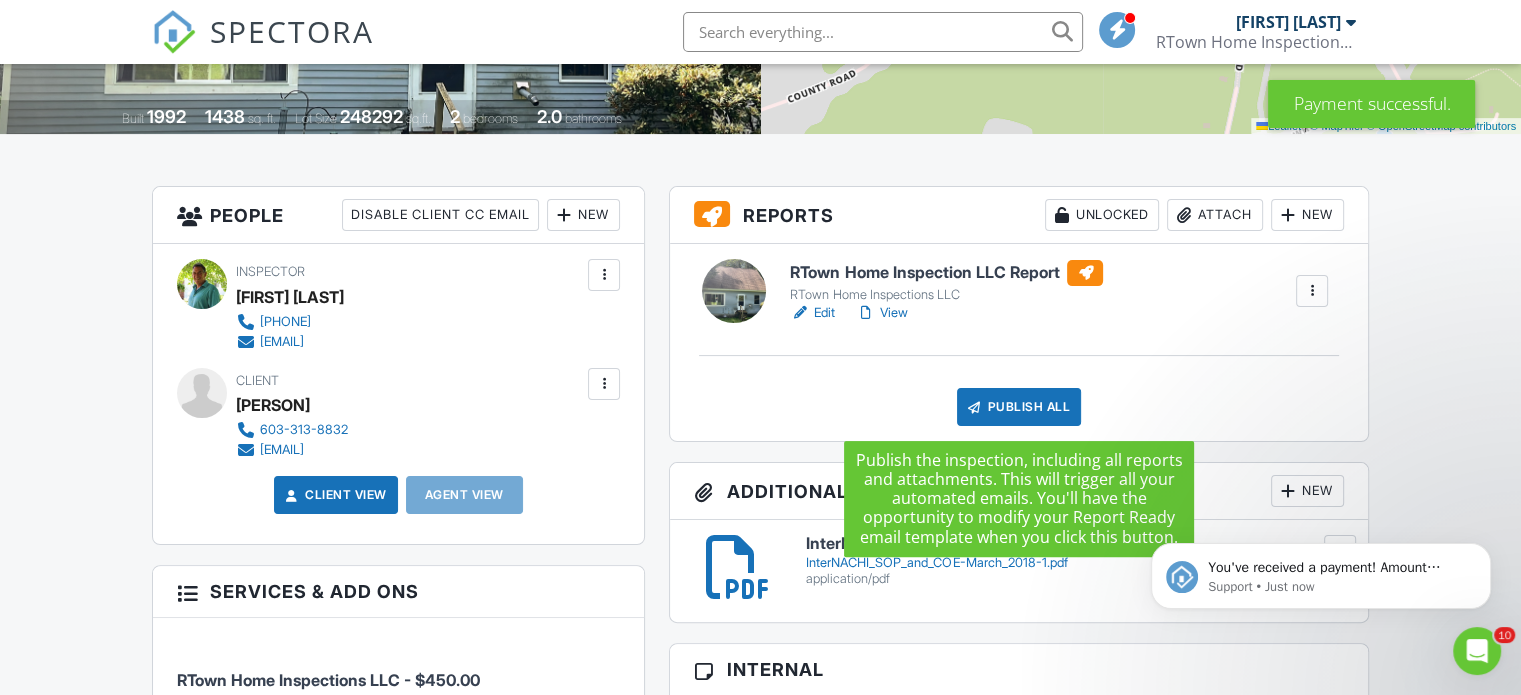 click on "Publish All" at bounding box center [1019, 407] 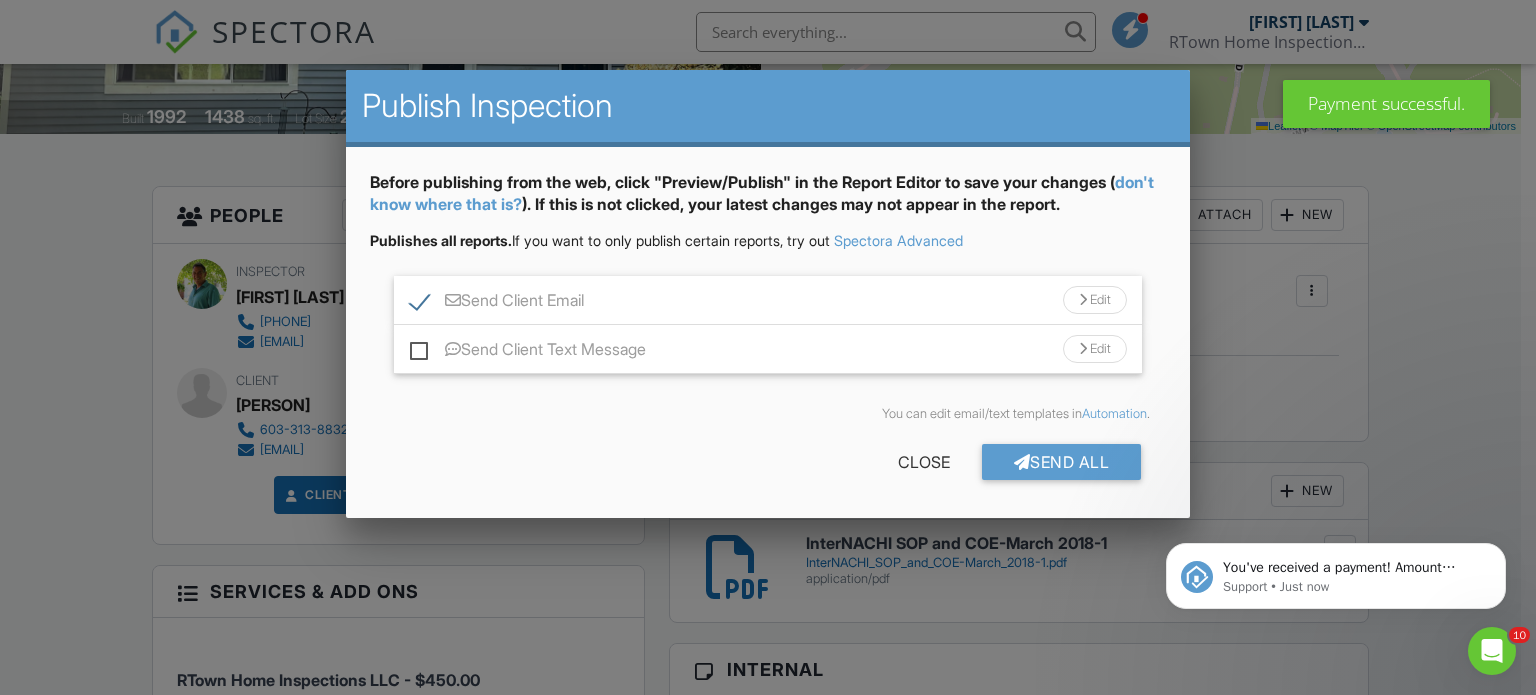 click on "Edit" at bounding box center [1095, 300] 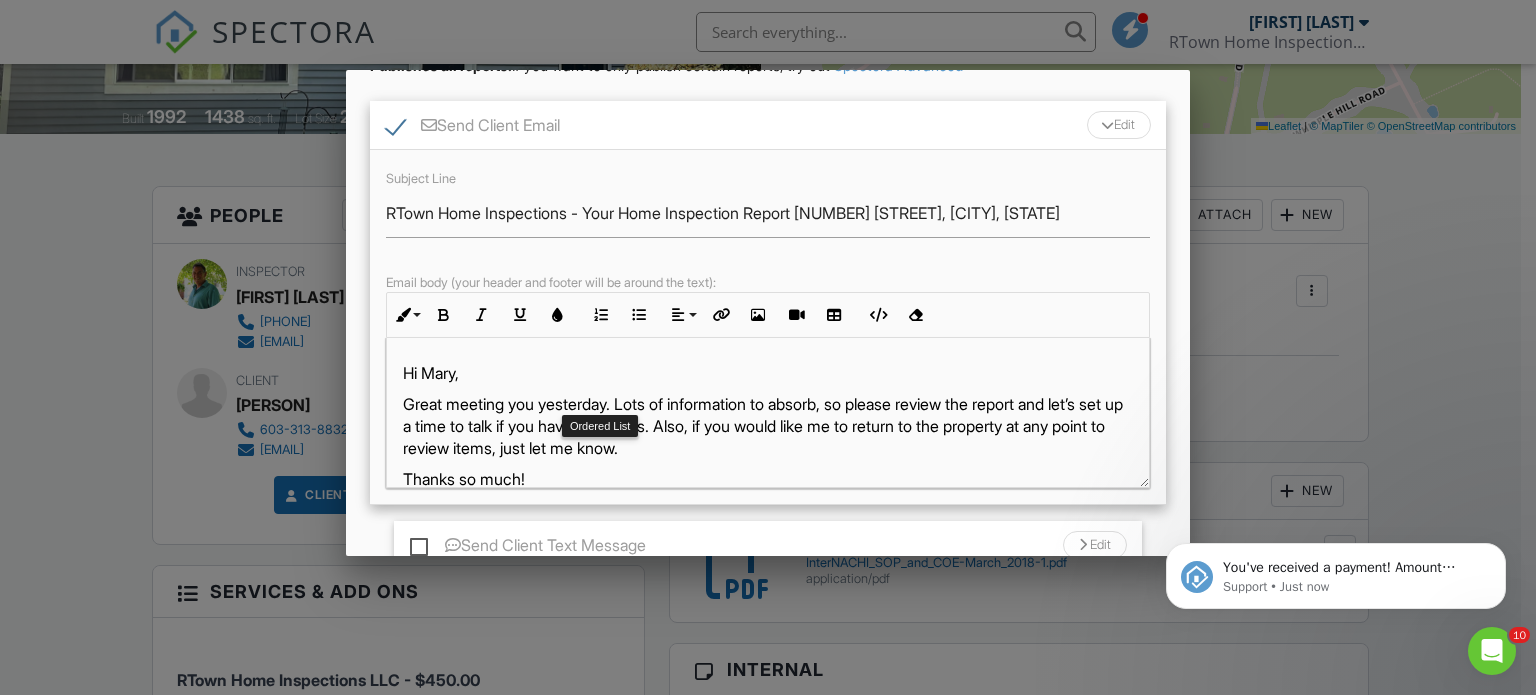 scroll, scrollTop: 200, scrollLeft: 0, axis: vertical 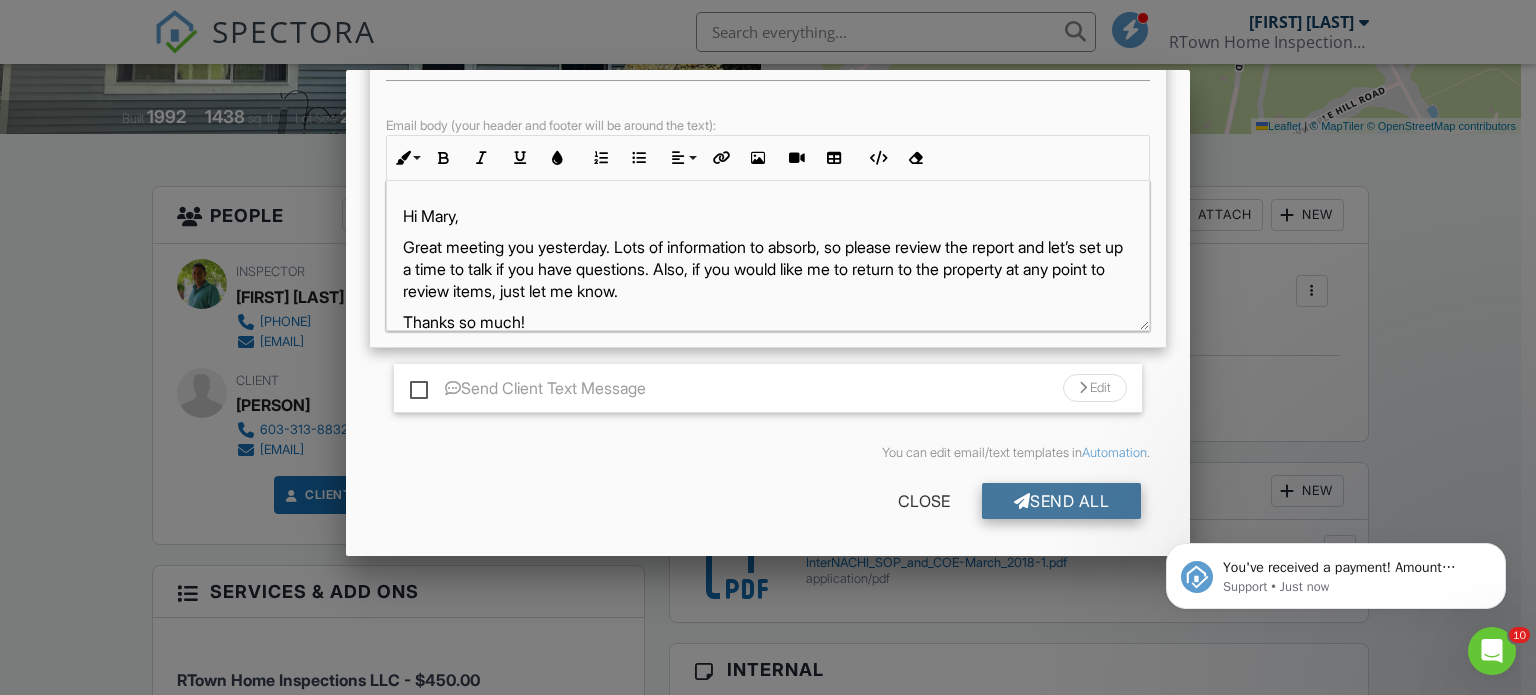 click on "Send All" at bounding box center (1062, 501) 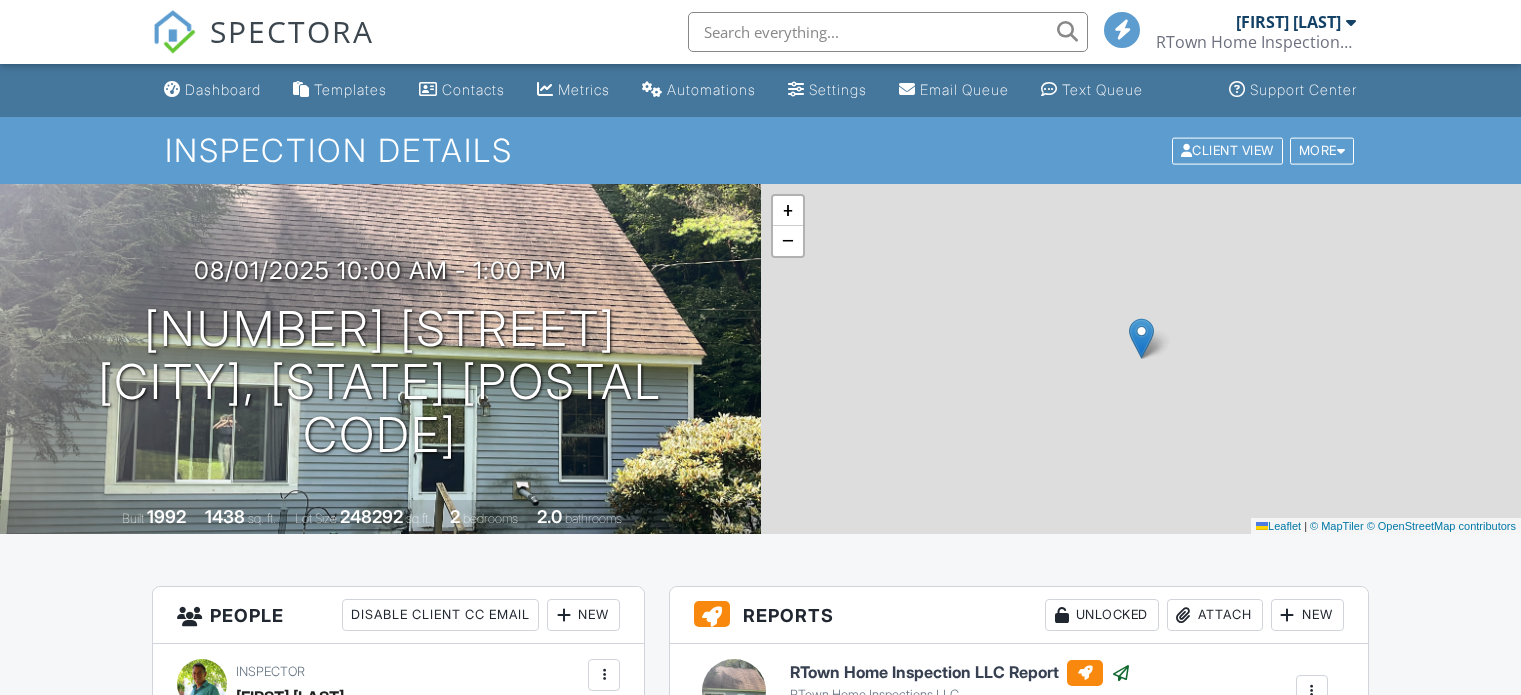 scroll, scrollTop: 349, scrollLeft: 0, axis: vertical 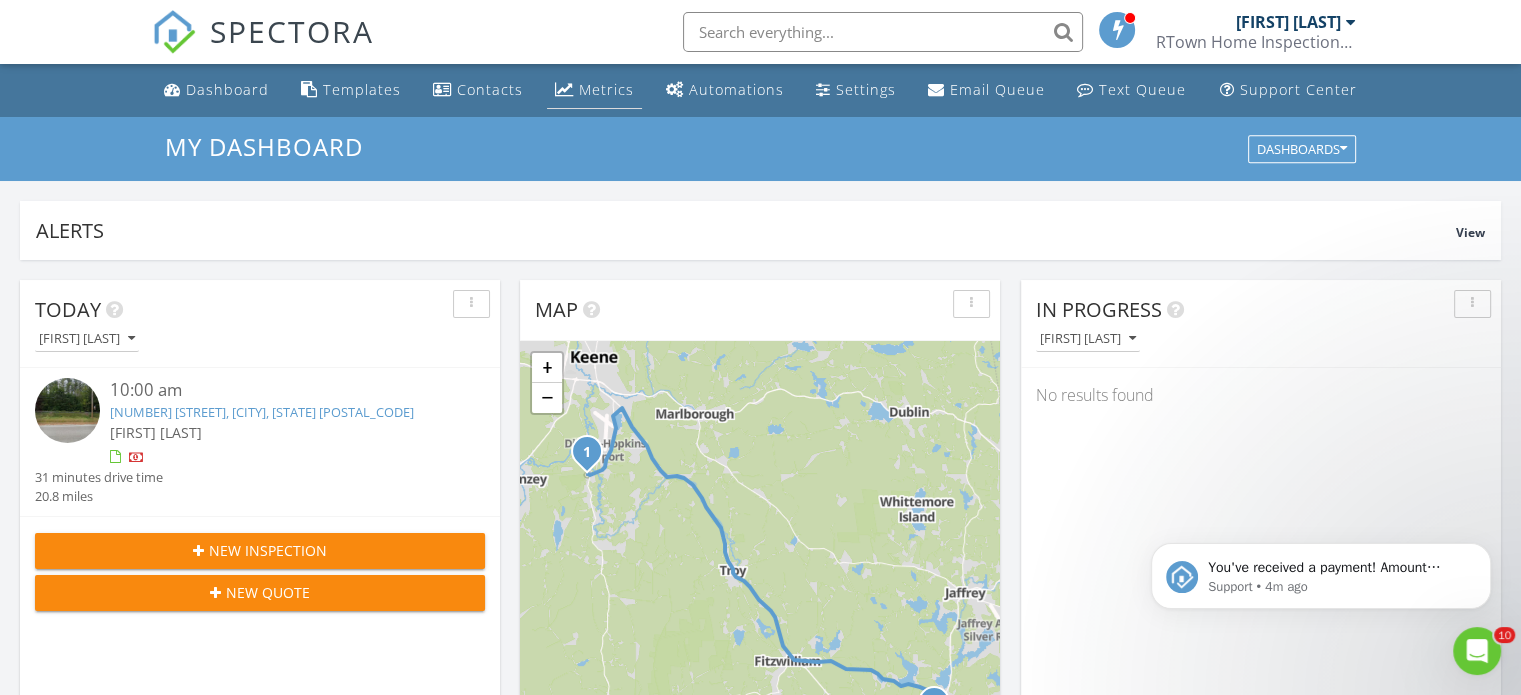 click on "Metrics" at bounding box center (606, 89) 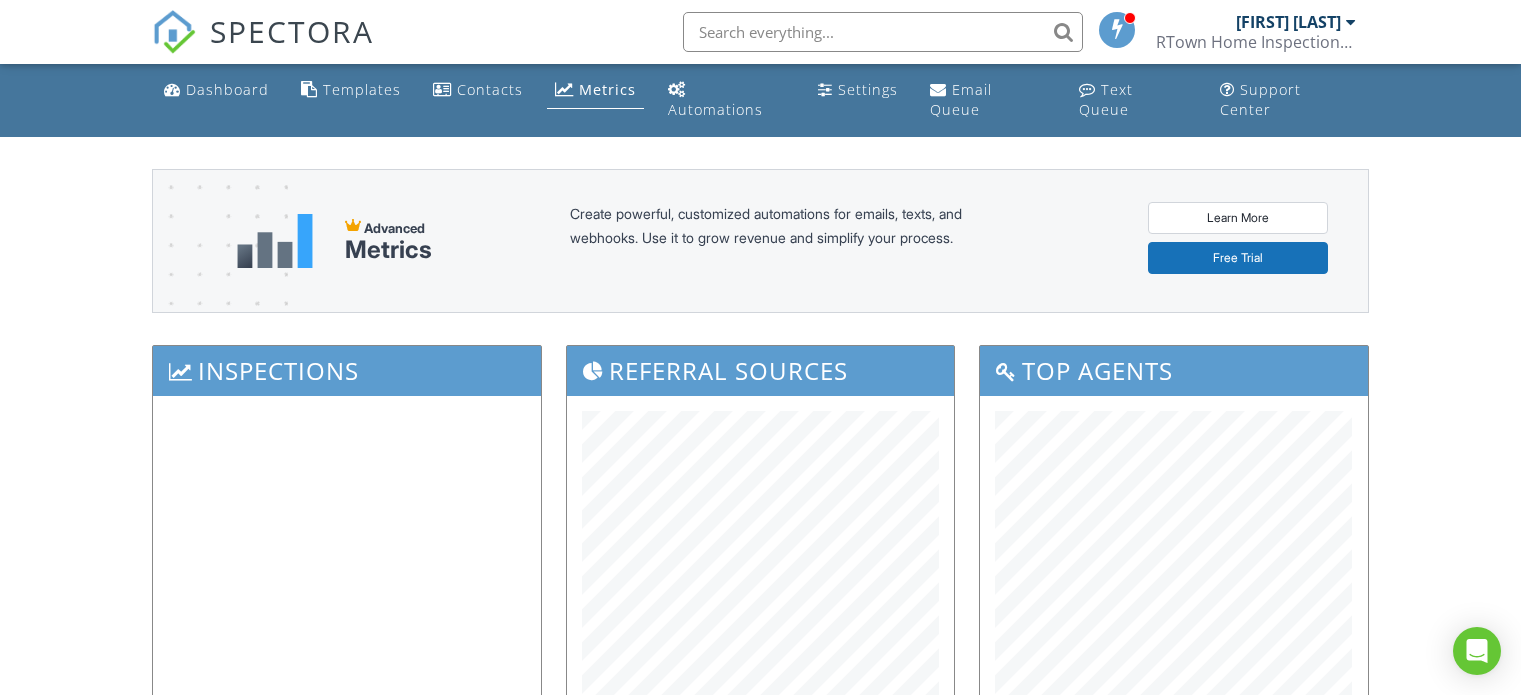scroll, scrollTop: 0, scrollLeft: 0, axis: both 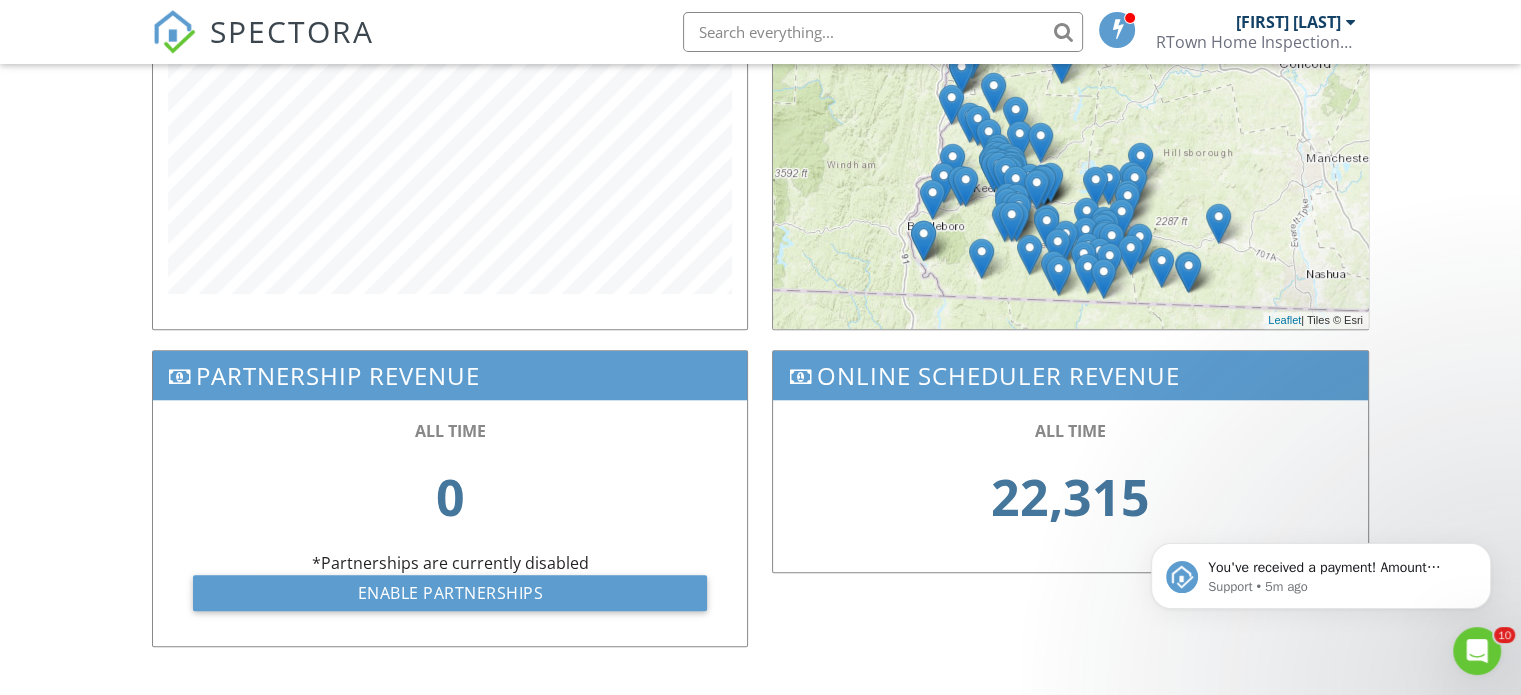 click on "Online Scheduler Revenue" at bounding box center [1070, 375] 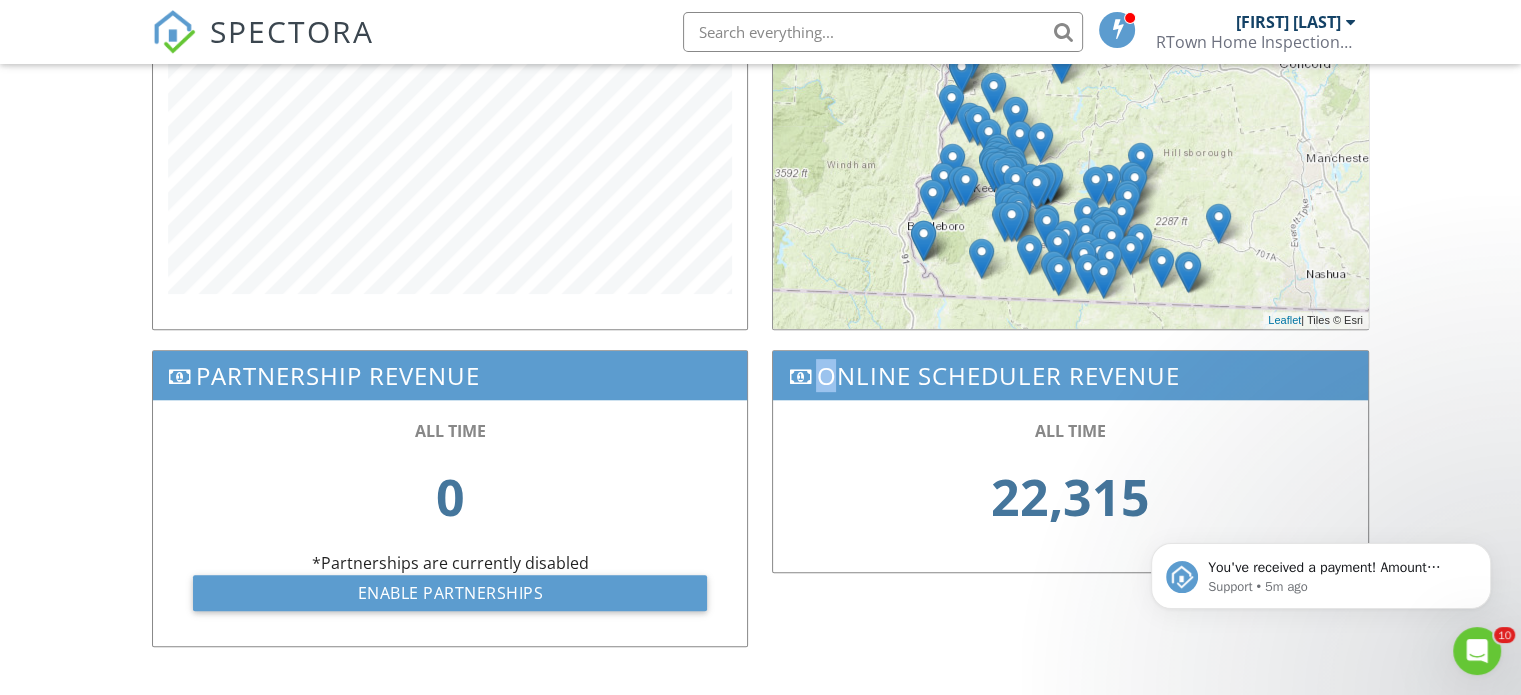 click at bounding box center [800, 377] 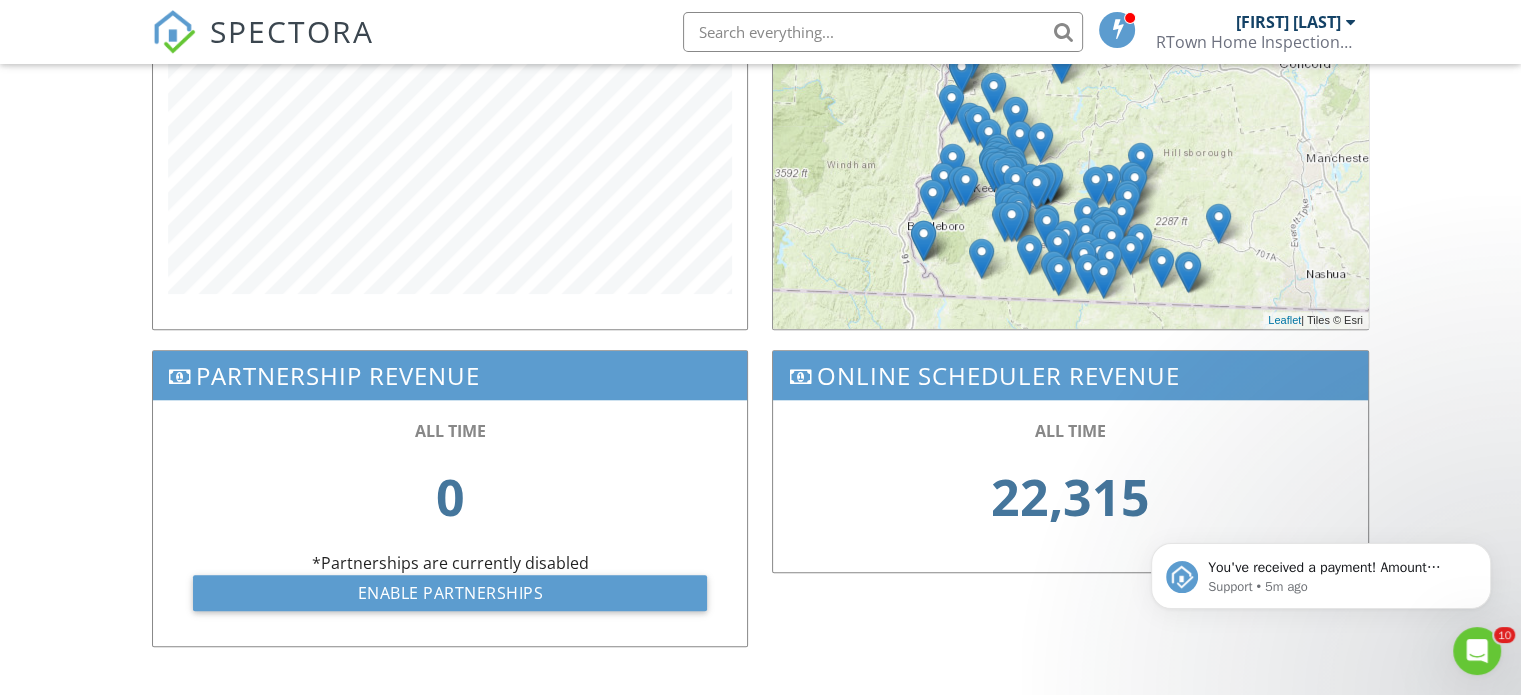 click on "Online Scheduler Revenue" at bounding box center (1070, 375) 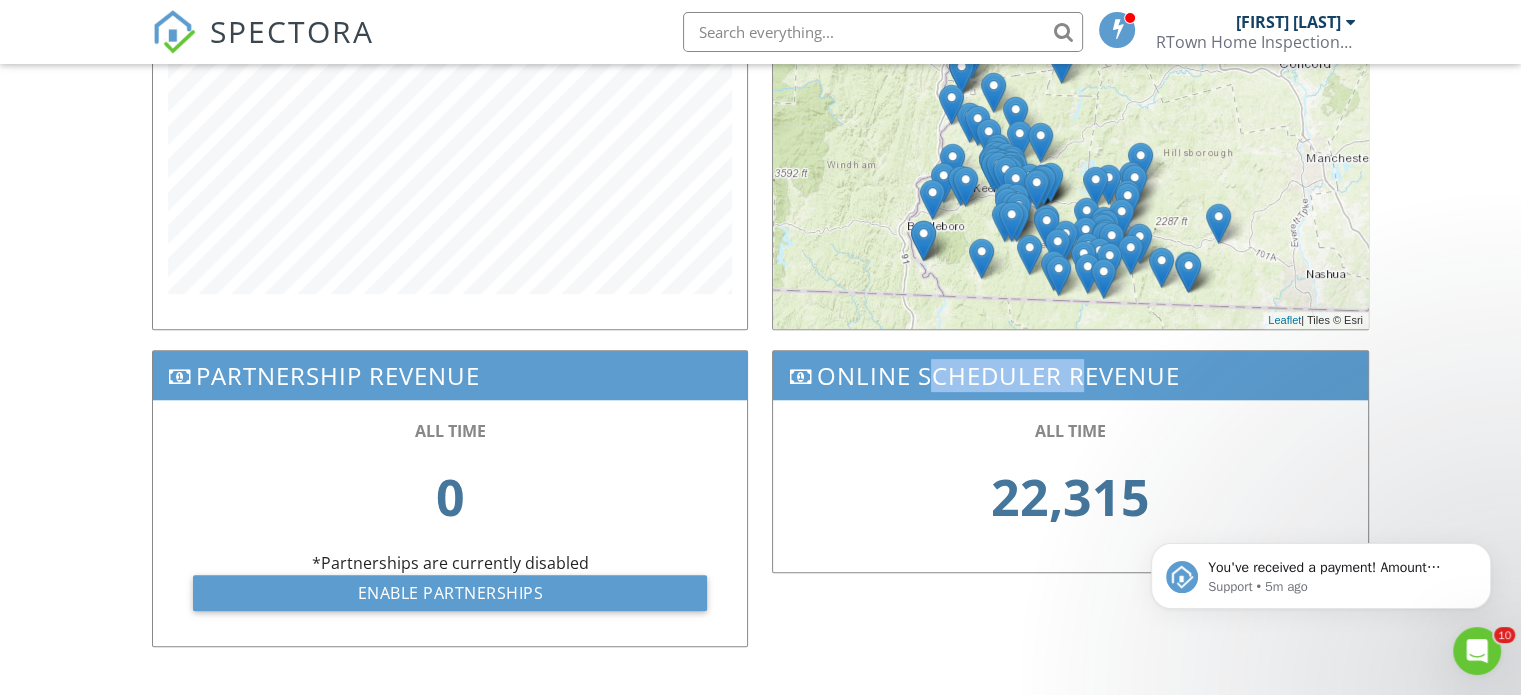 click on "Online Scheduler Revenue" at bounding box center [1070, 375] 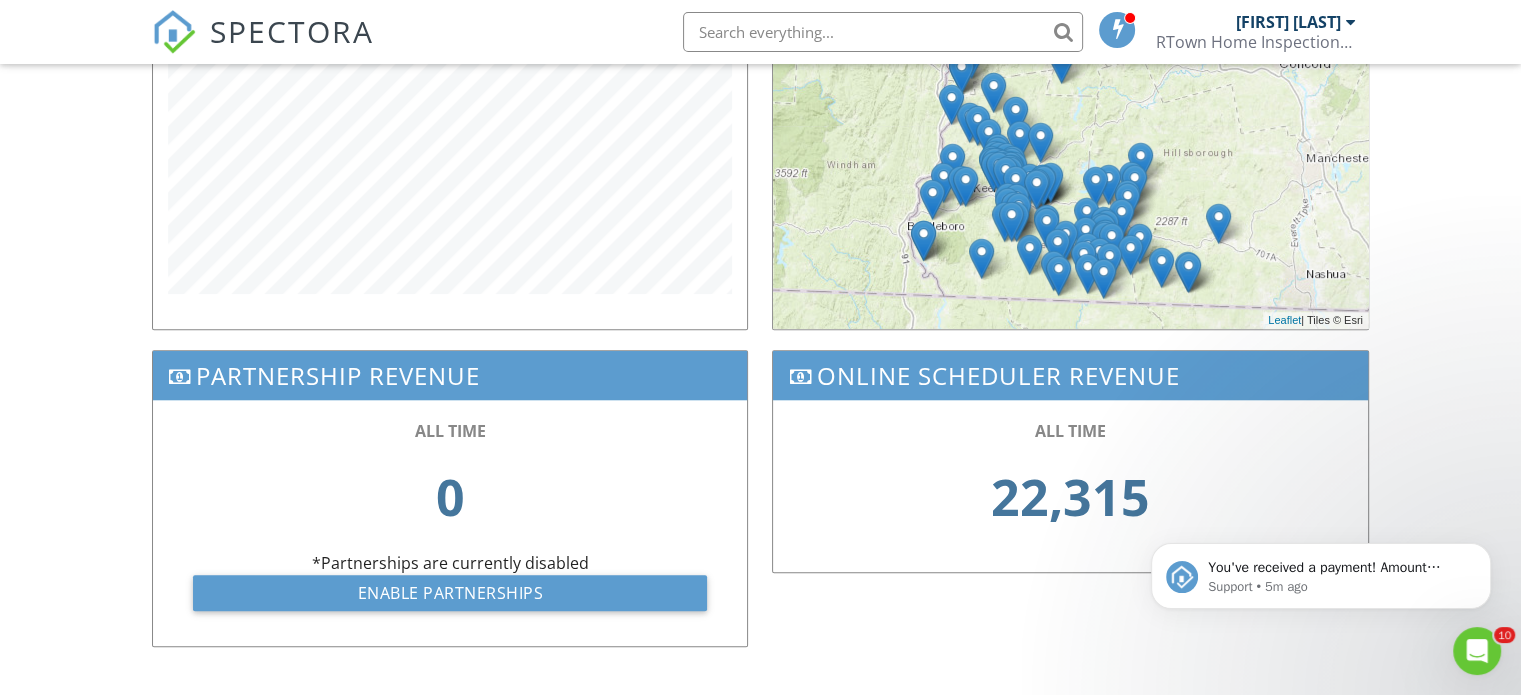 click on "22,315" at bounding box center (1070, 497) 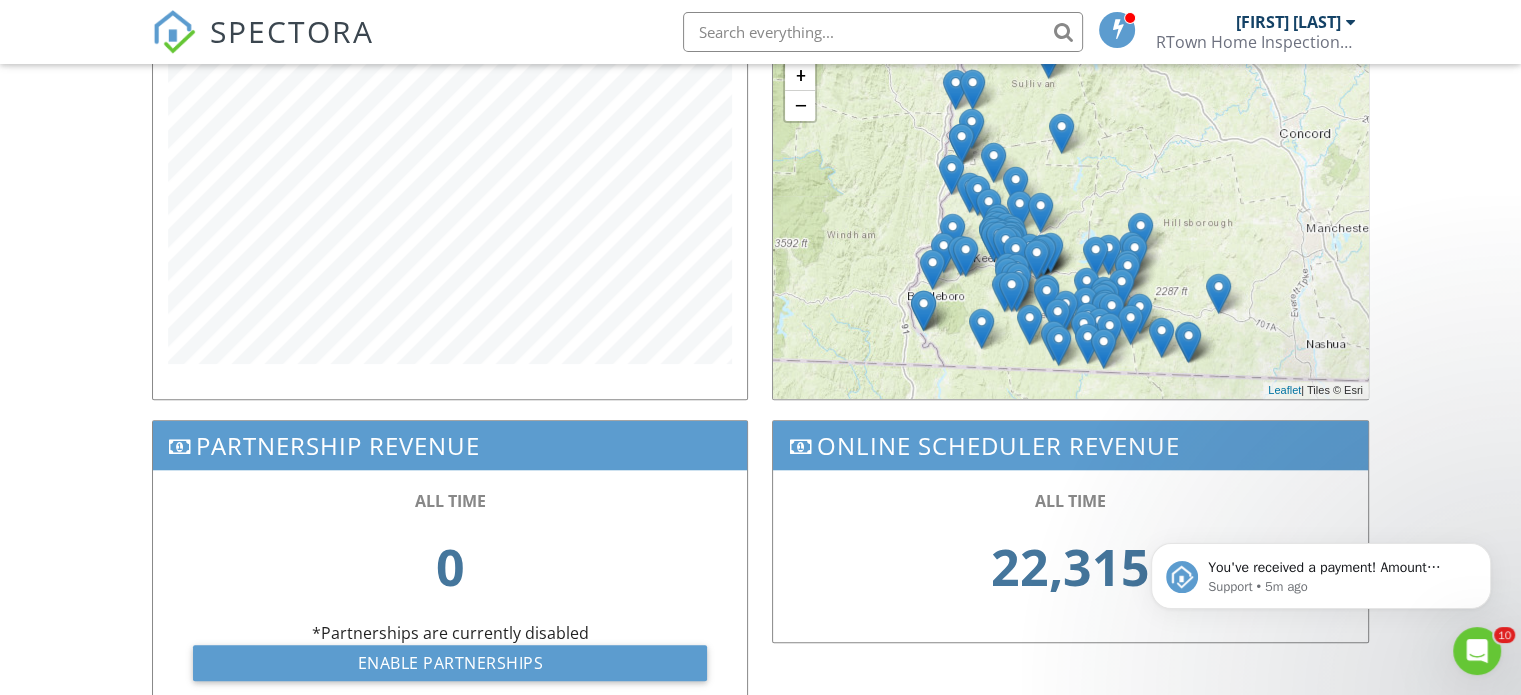 scroll, scrollTop: 638, scrollLeft: 0, axis: vertical 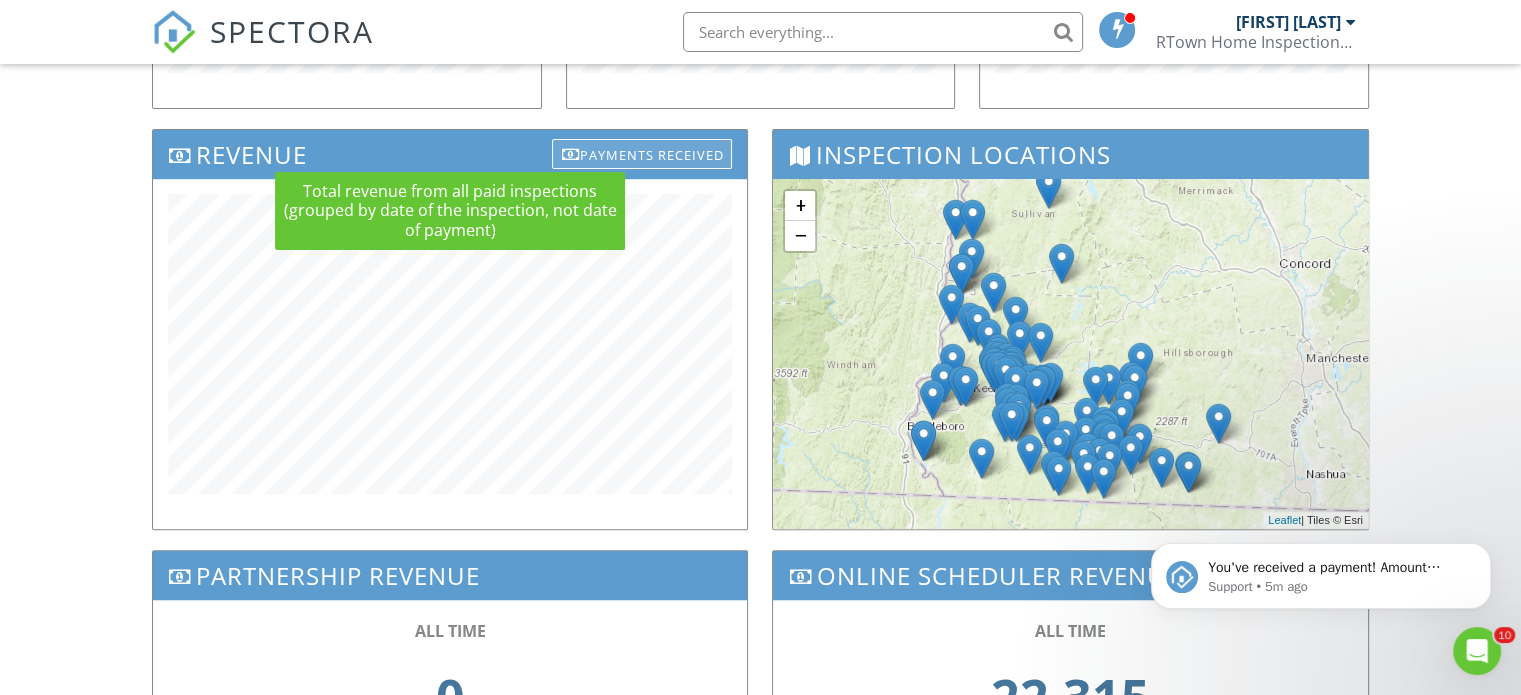 click on "Payments Received" at bounding box center [642, 154] 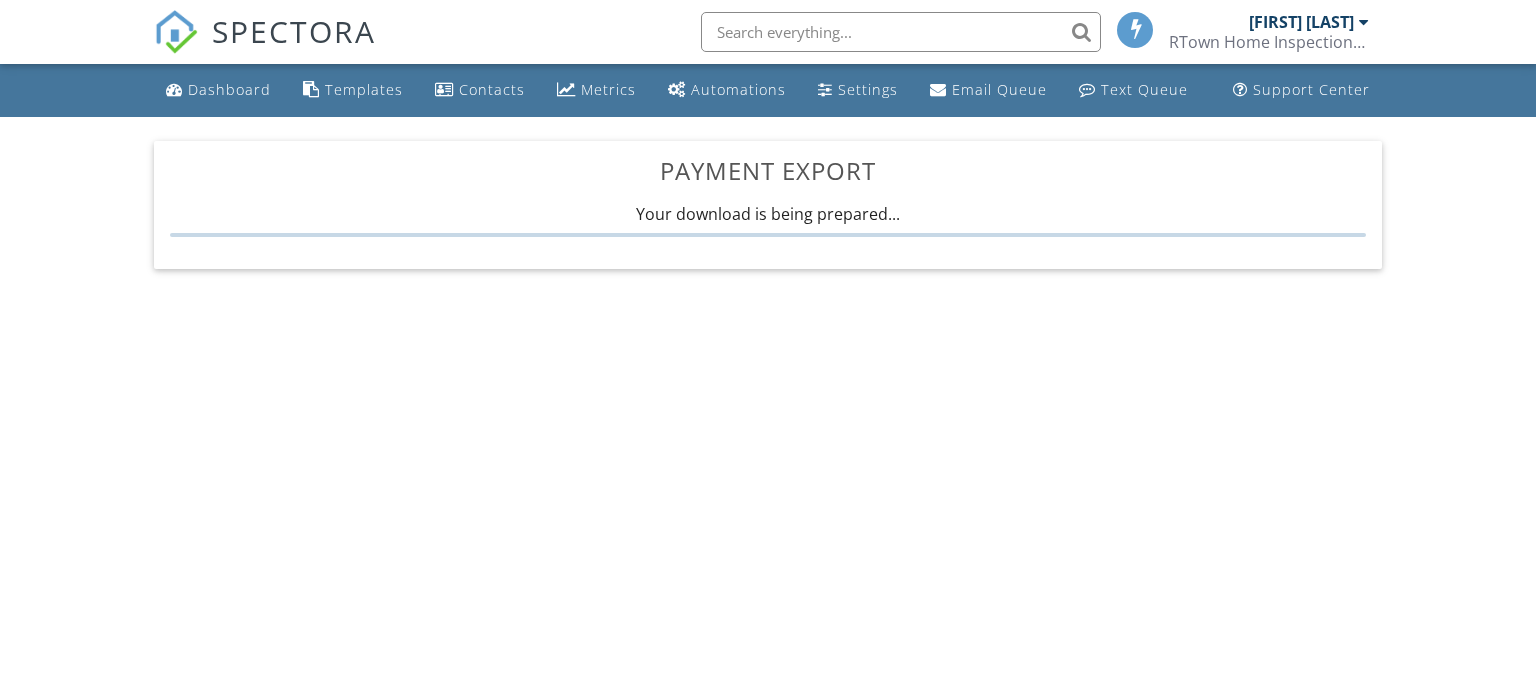 scroll, scrollTop: 0, scrollLeft: 0, axis: both 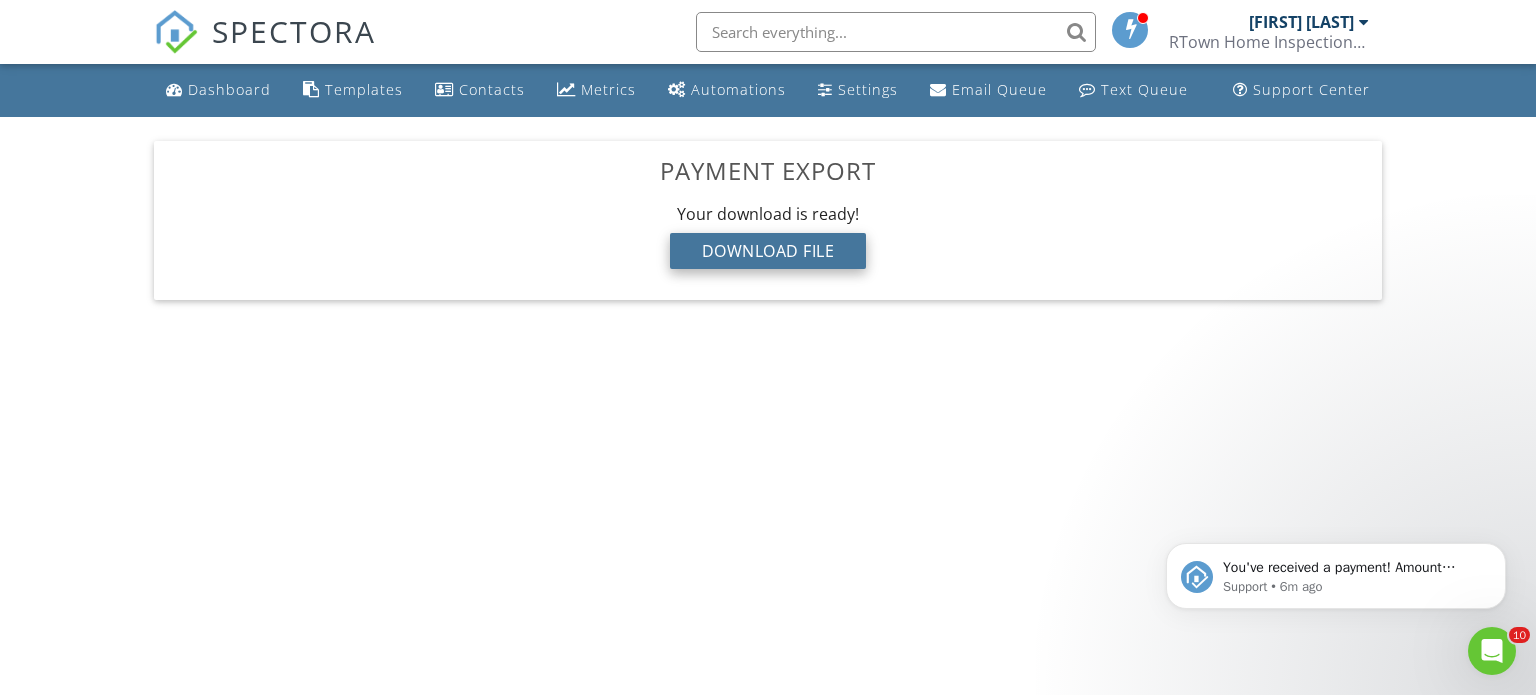click on "Download File" at bounding box center (768, 251) 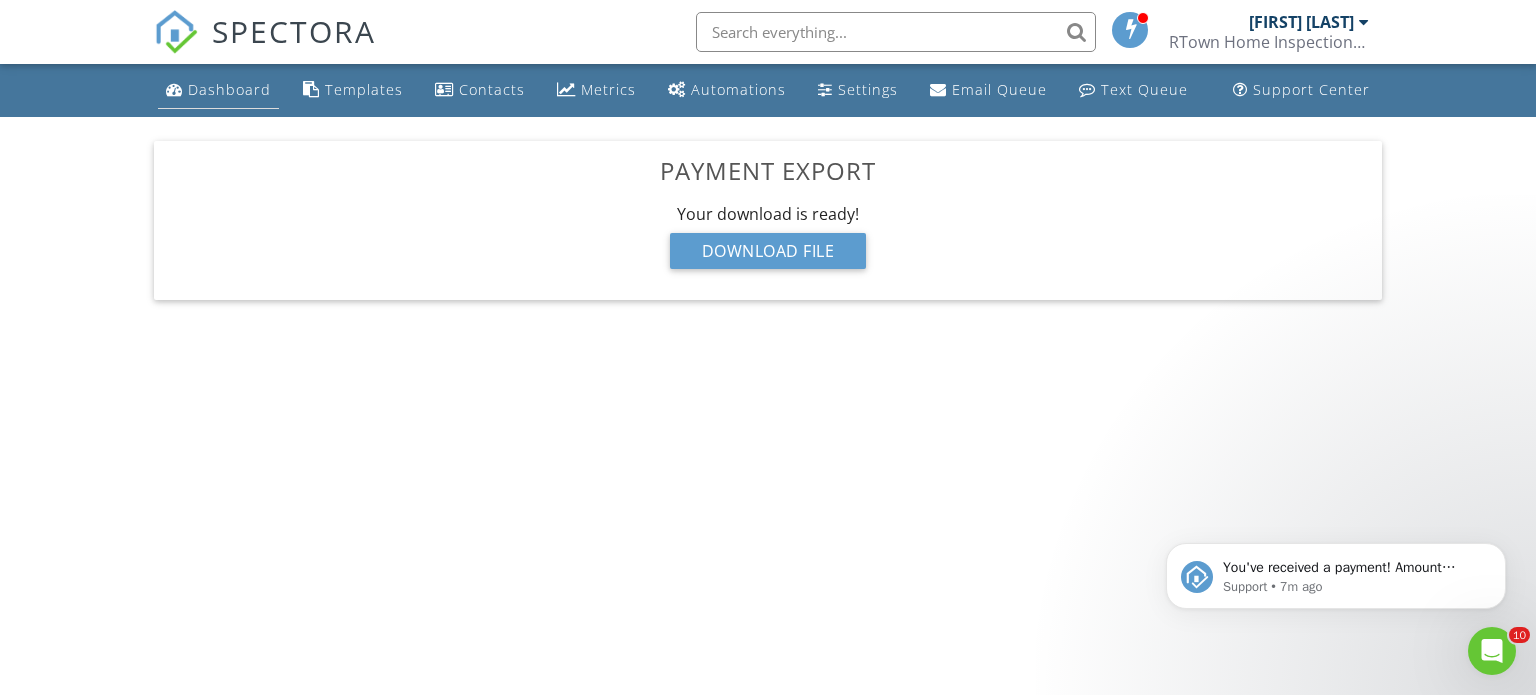 click on "Dashboard" at bounding box center (229, 89) 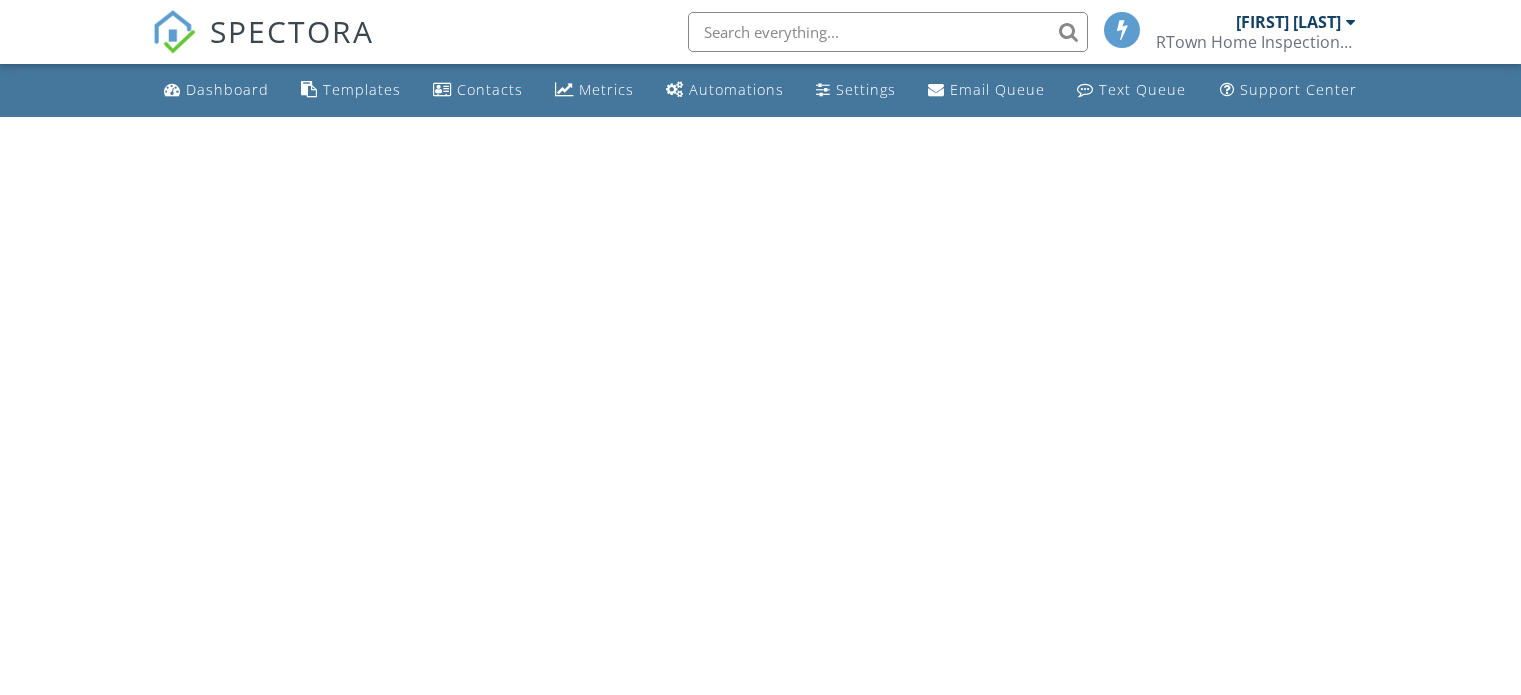 scroll, scrollTop: 0, scrollLeft: 0, axis: both 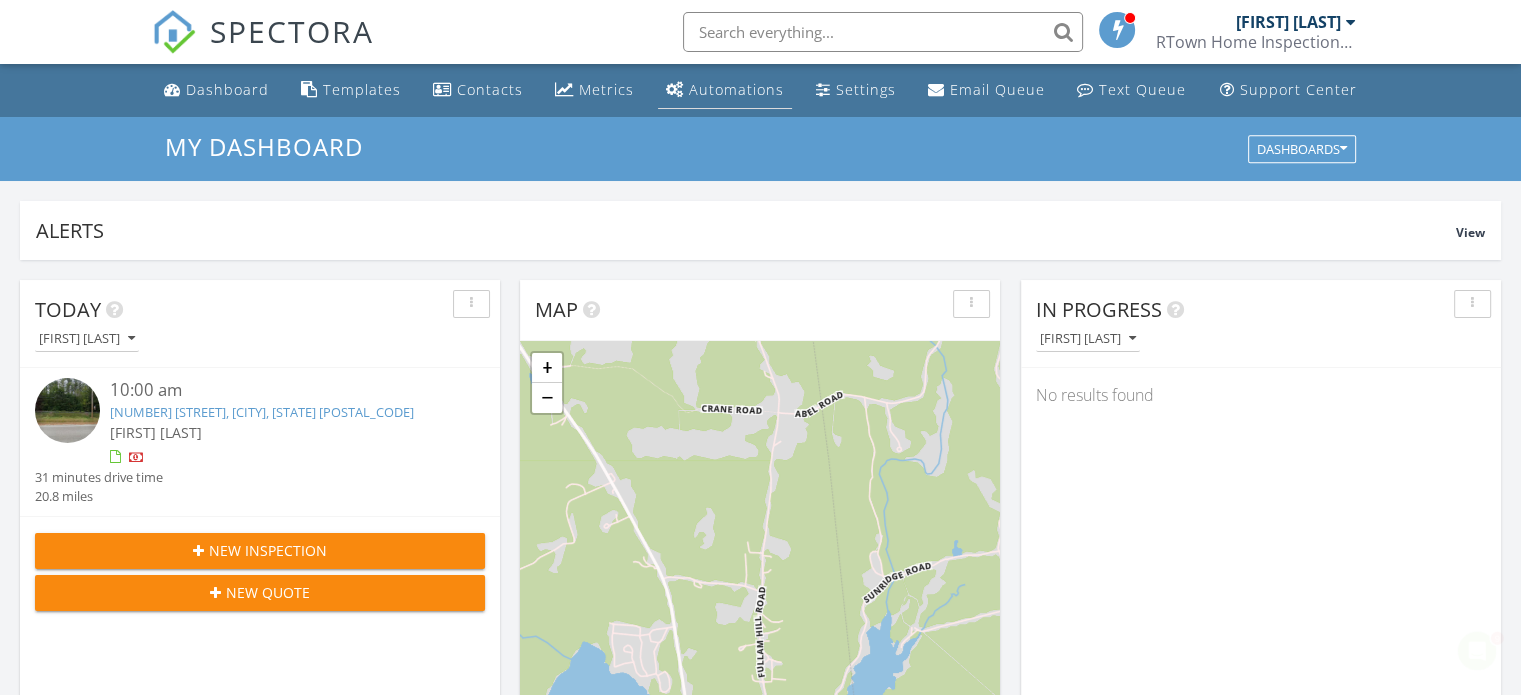 click on "Automations" at bounding box center (736, 89) 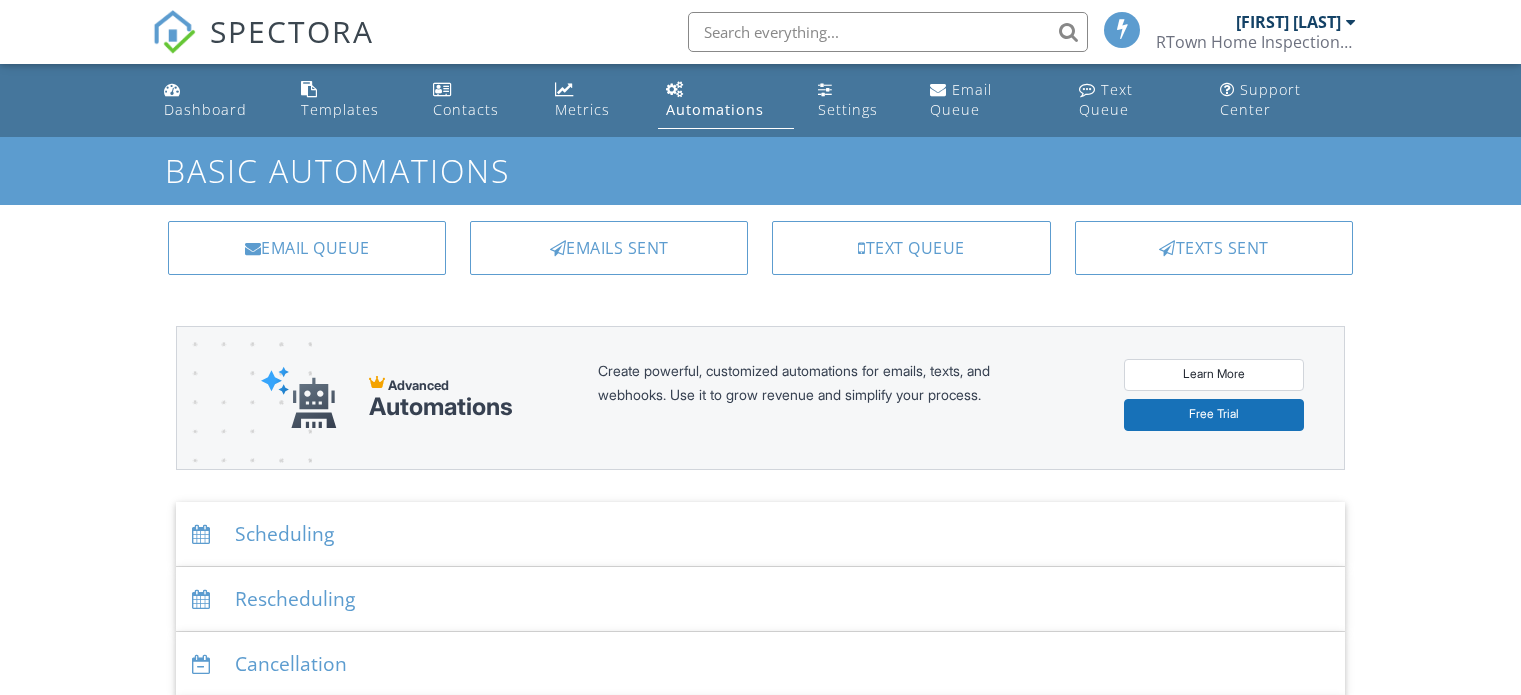 scroll, scrollTop: 0, scrollLeft: 0, axis: both 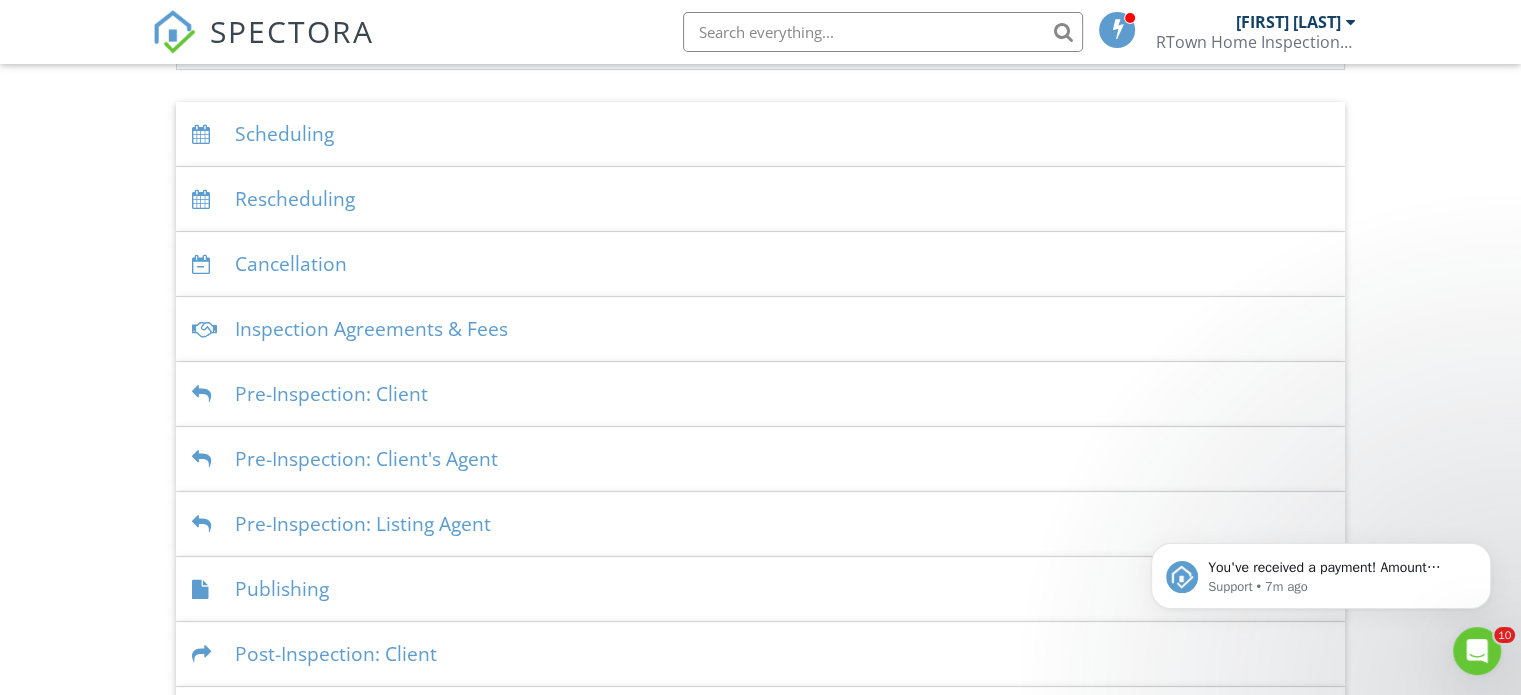 click on "Publishing" at bounding box center (760, 589) 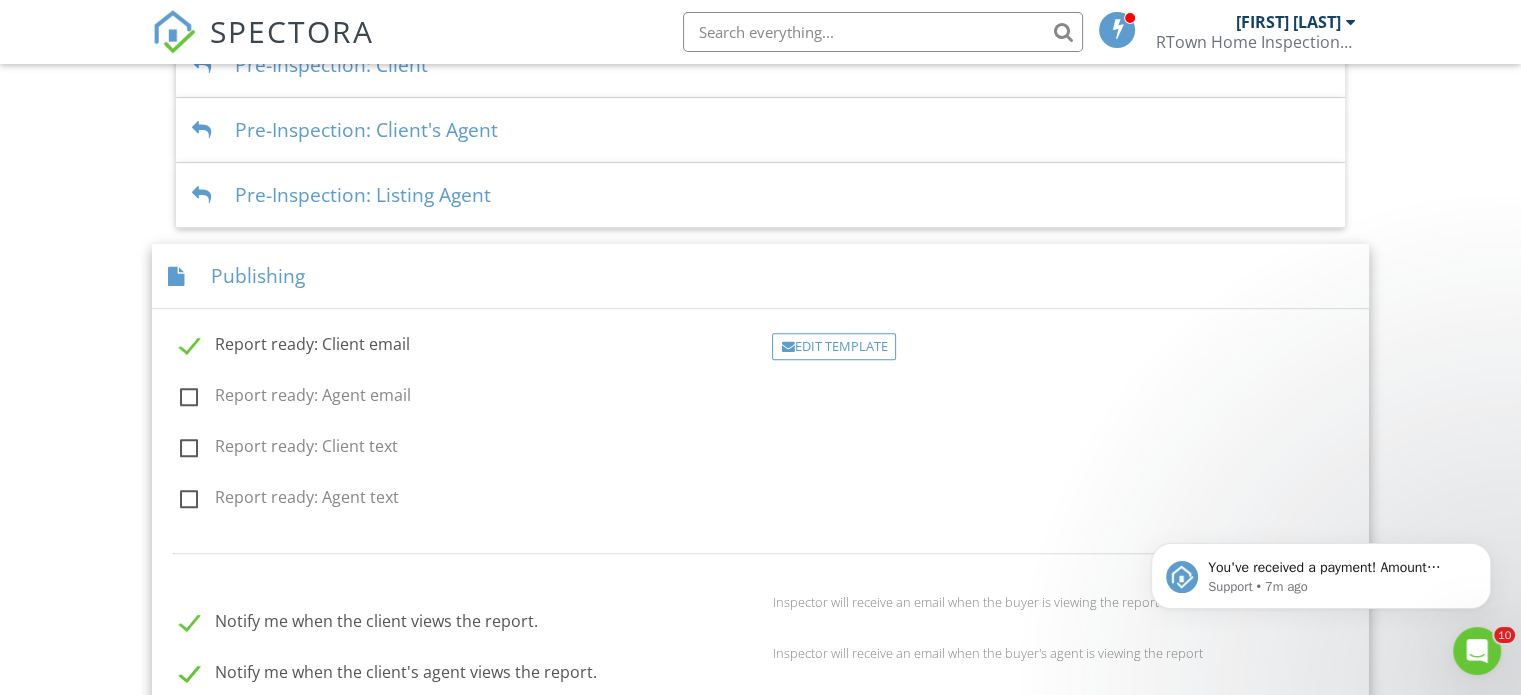 scroll, scrollTop: 800, scrollLeft: 0, axis: vertical 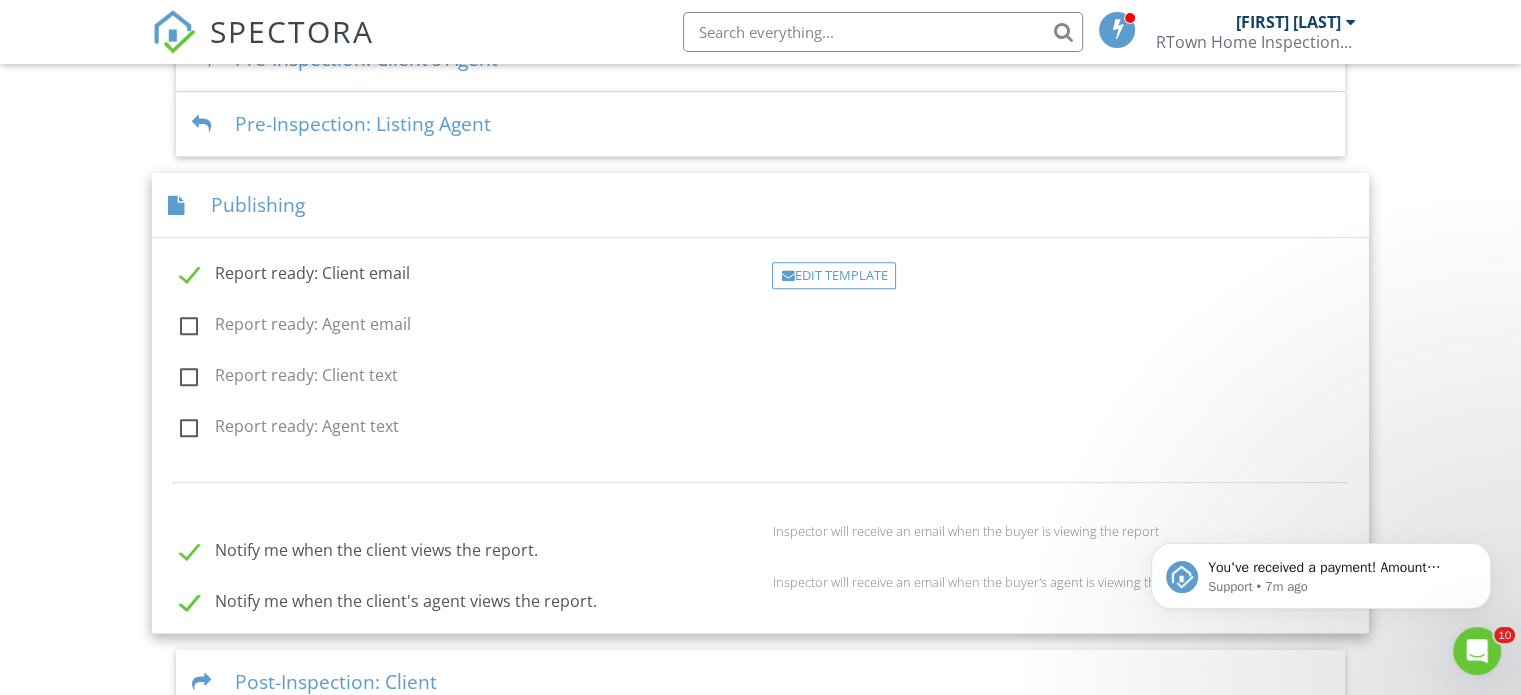 click on "Report ready: Agent email" at bounding box center [295, 327] 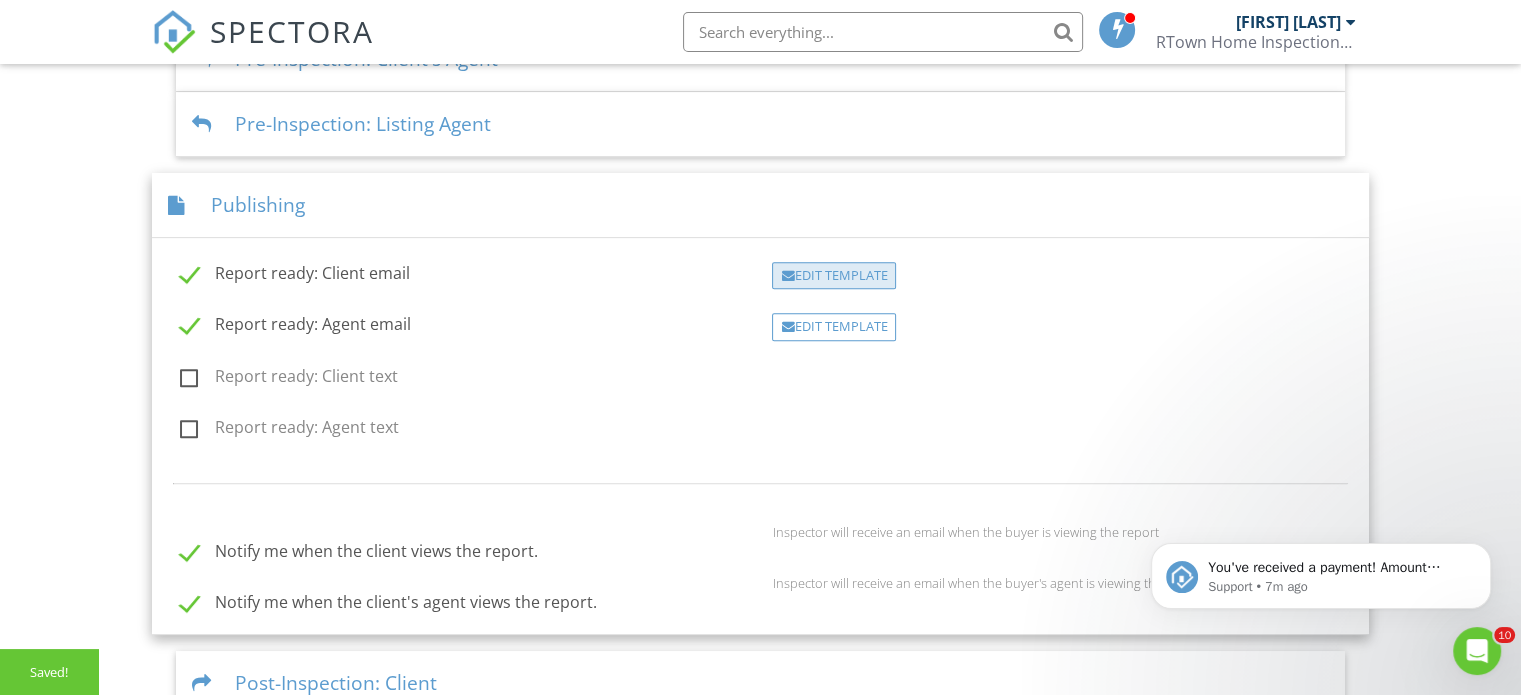 click on "Edit Template" at bounding box center (834, 276) 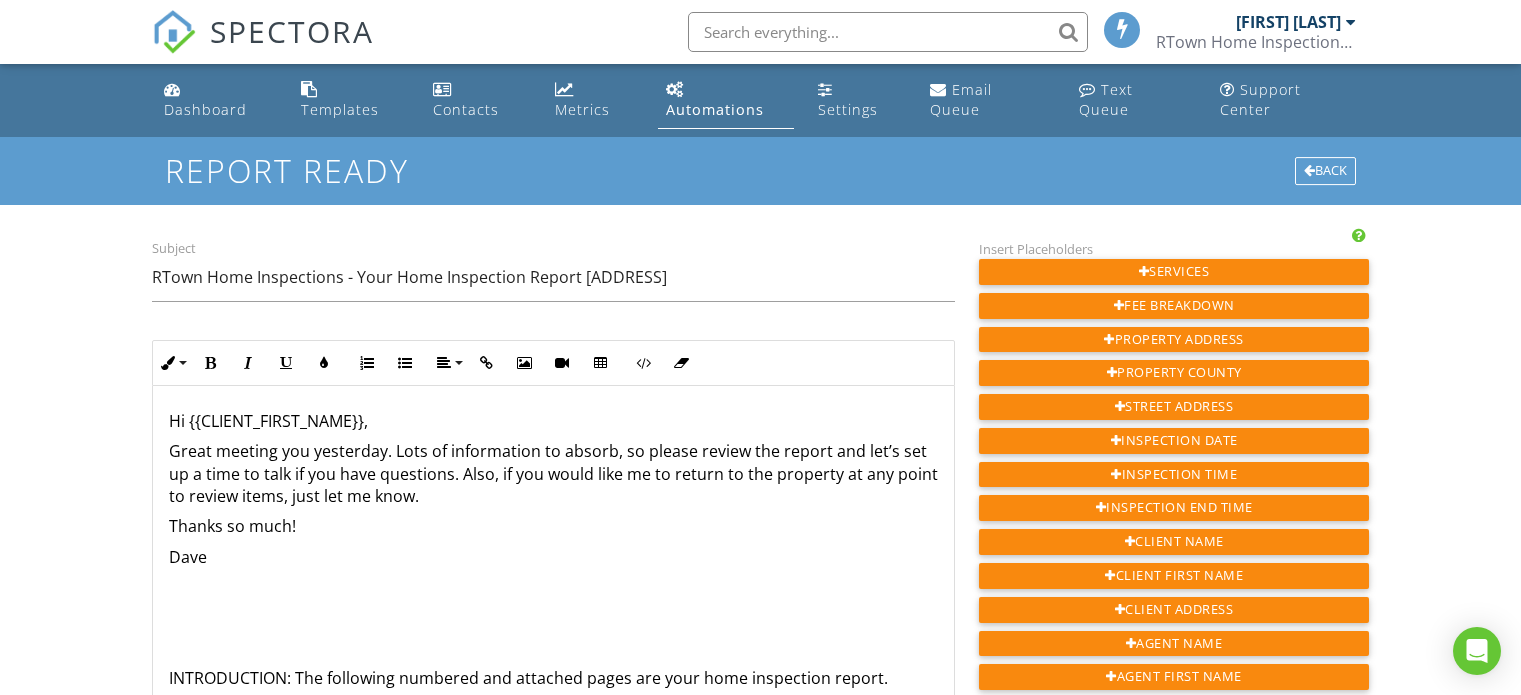 scroll, scrollTop: 0, scrollLeft: 0, axis: both 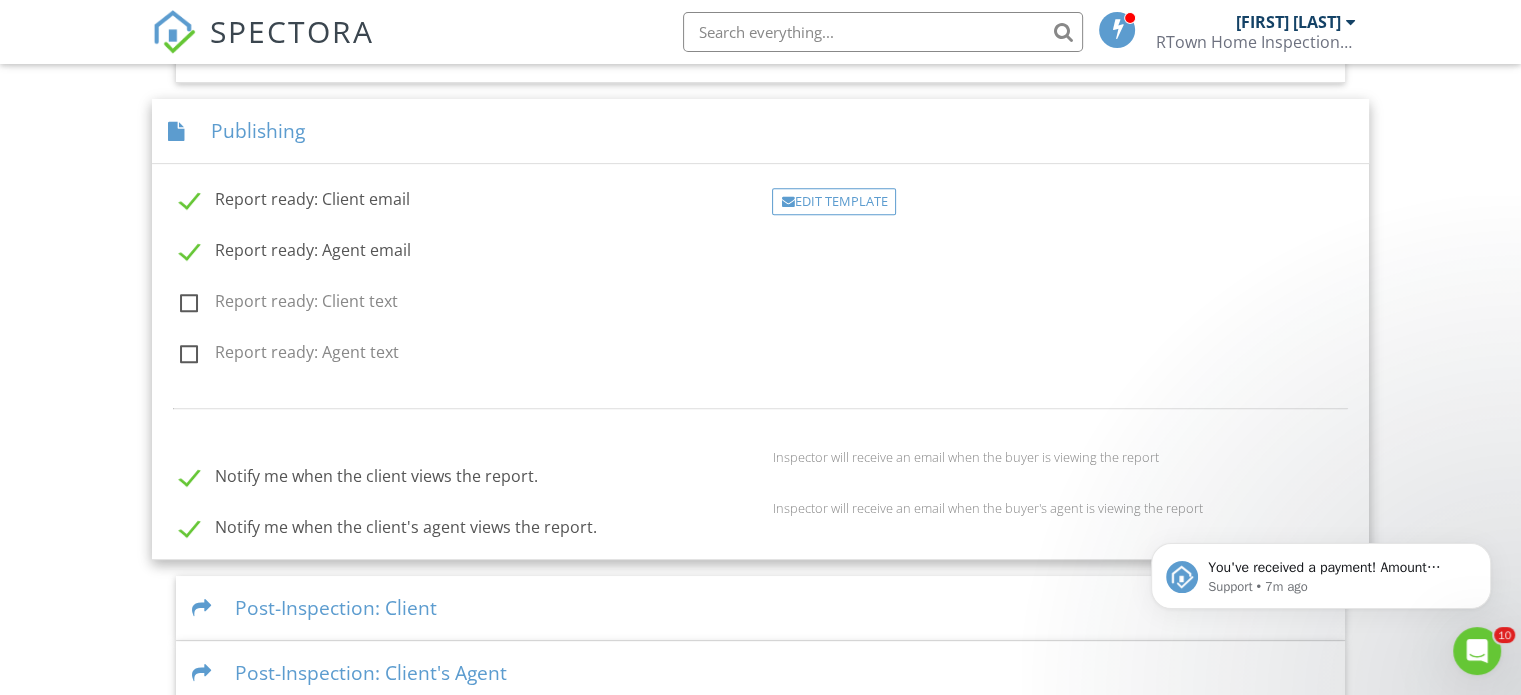 click on "Report ready: Agent email" at bounding box center (295, 253) 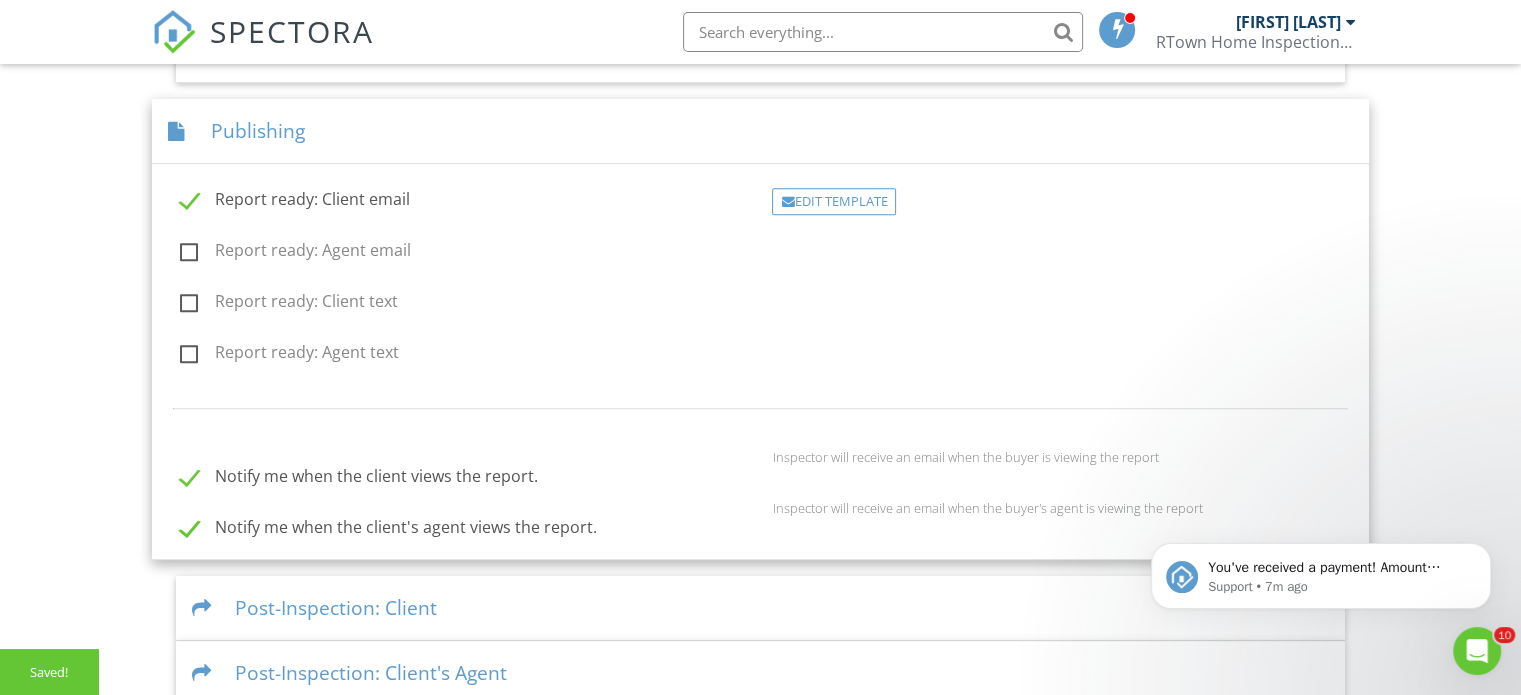 click on "Report ready: Agent email" at bounding box center (295, 253) 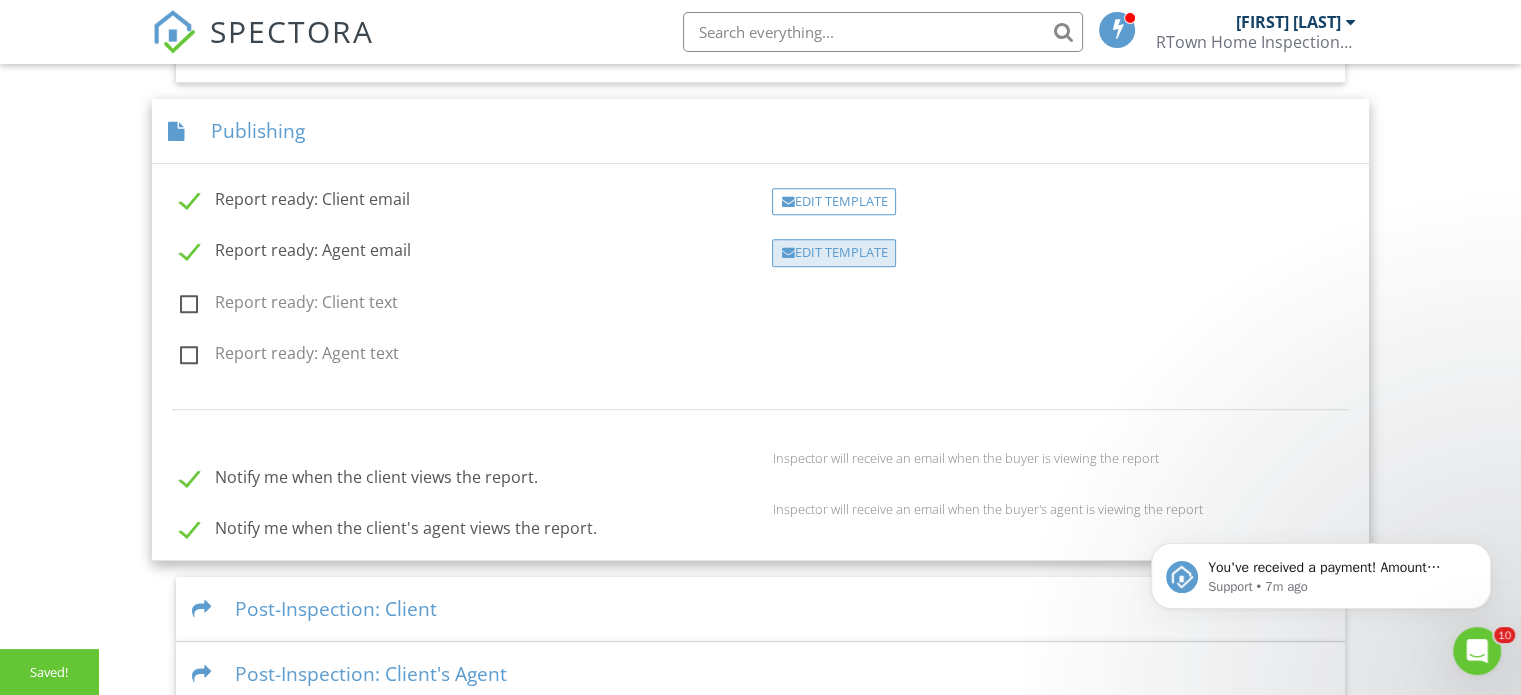 click on "Edit Template" at bounding box center (834, 253) 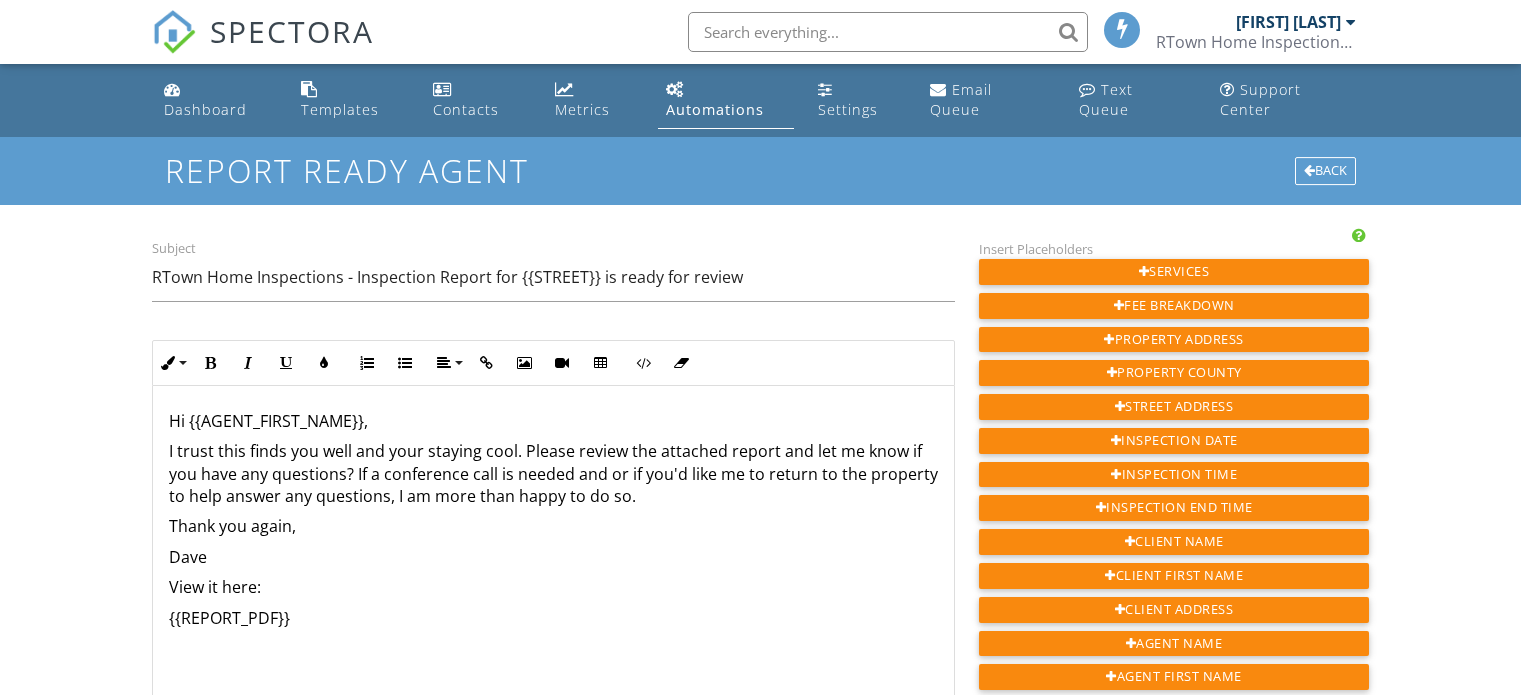 scroll, scrollTop: 0, scrollLeft: 0, axis: both 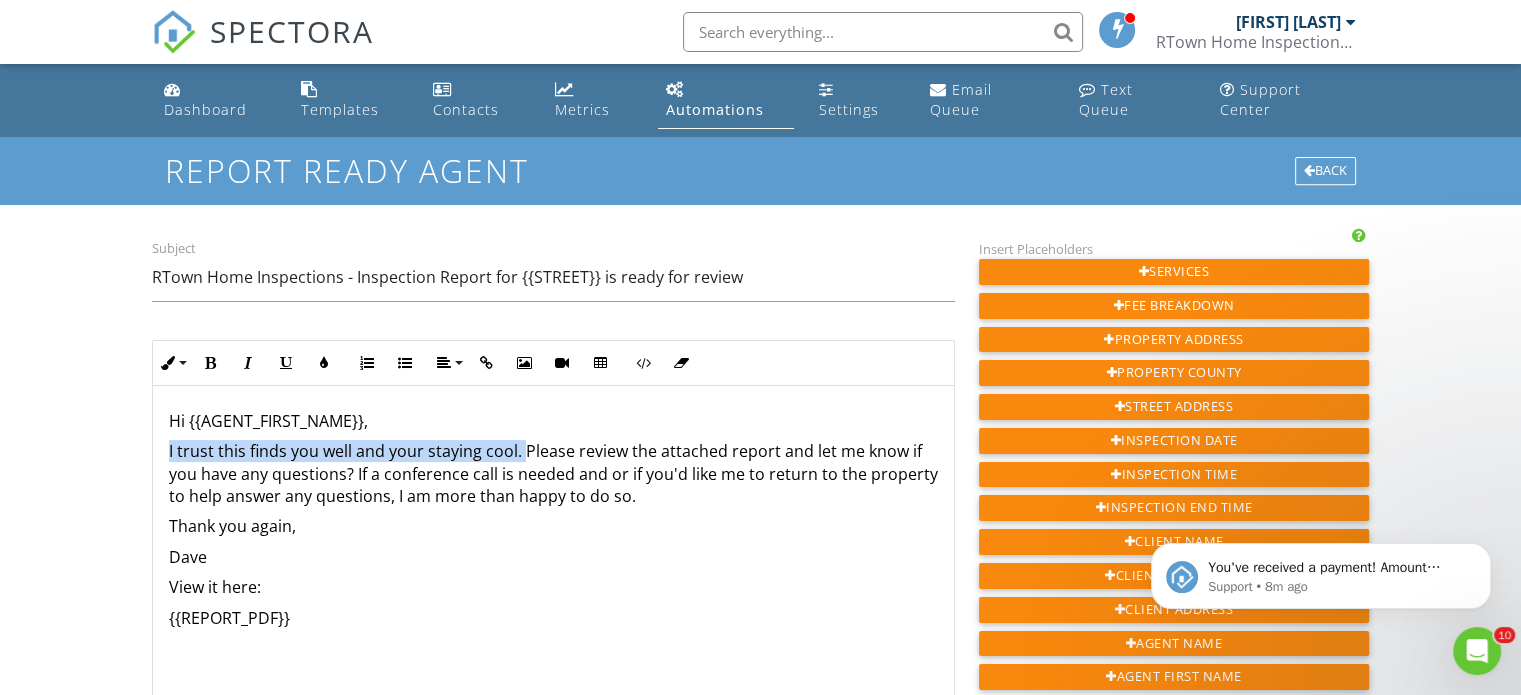 drag, startPoint x: 521, startPoint y: 428, endPoint x: 160, endPoint y: 423, distance: 361.03464 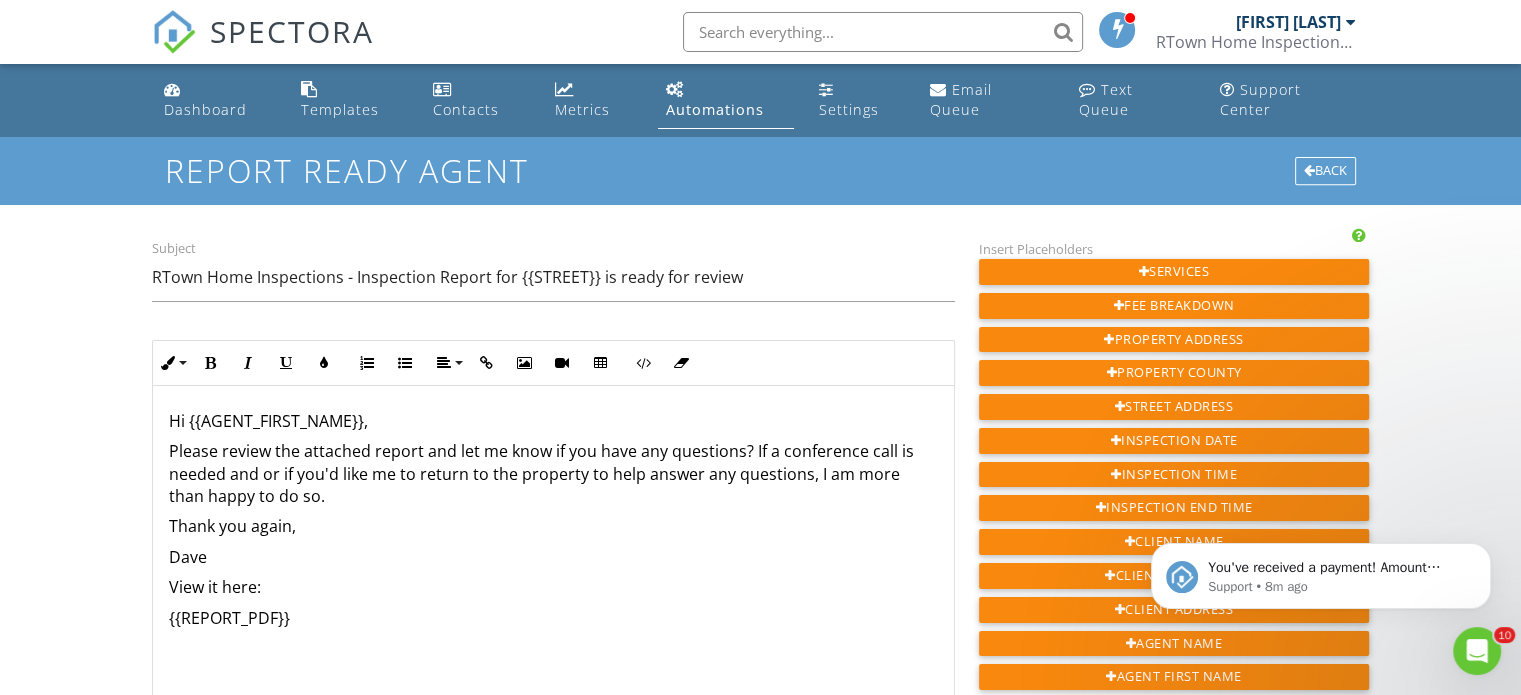 type 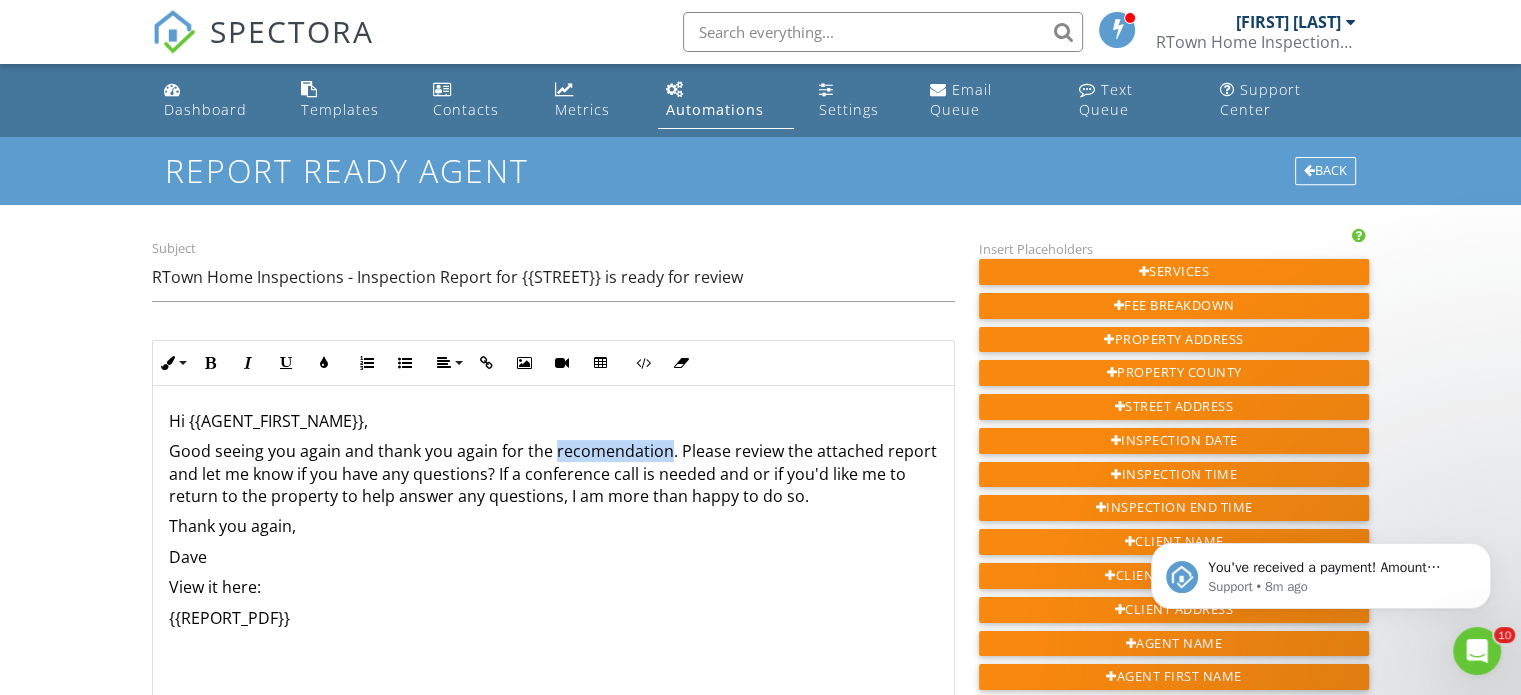 drag, startPoint x: 550, startPoint y: 427, endPoint x: 668, endPoint y: 422, distance: 118.10589 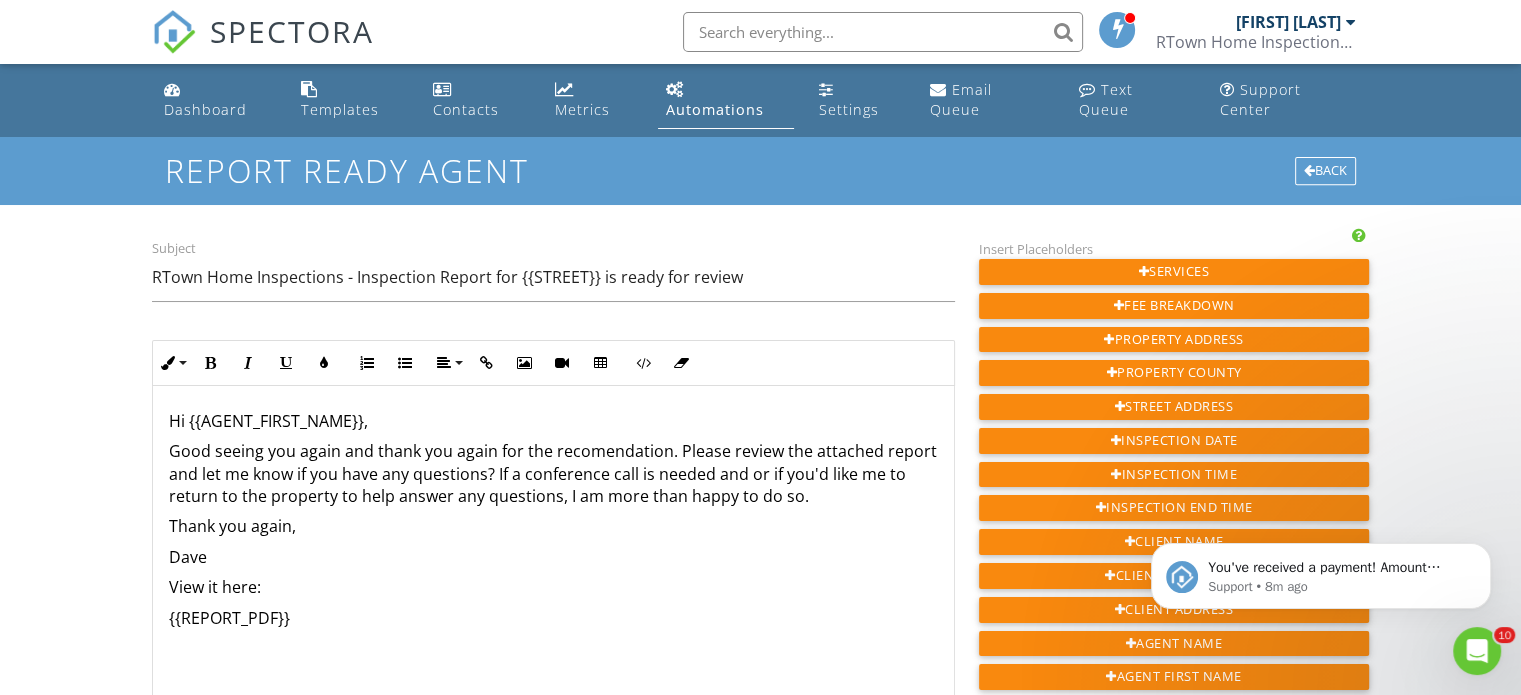 click on "Good seeing you again and thank you again for the recomendation ​ ​ . Please review the attached report and let me know if you have any questions? If a conference call is needed and or if you'd like me to return to the property to help answer any questions, I am more than happy to do so." at bounding box center (553, 473) 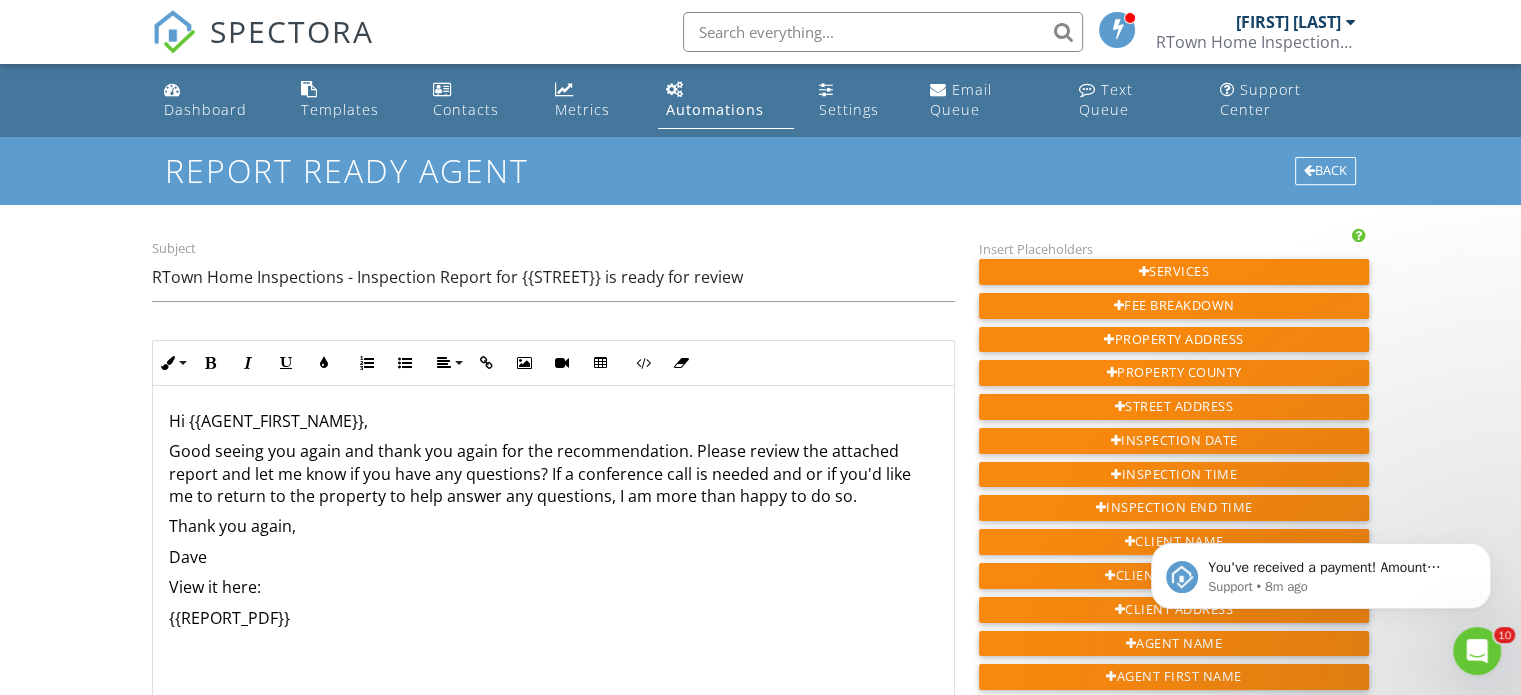 scroll, scrollTop: 0, scrollLeft: 0, axis: both 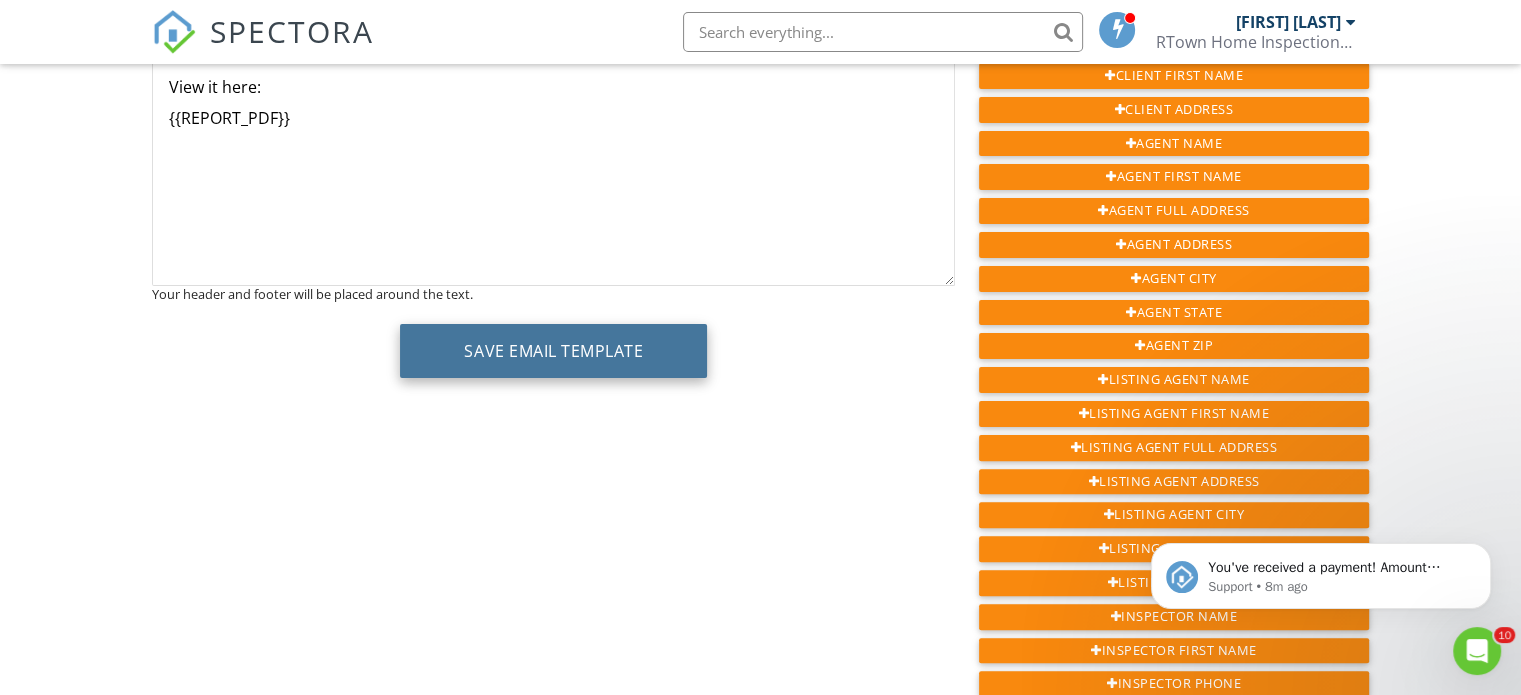 click on "Save Email Template" at bounding box center [553, 351] 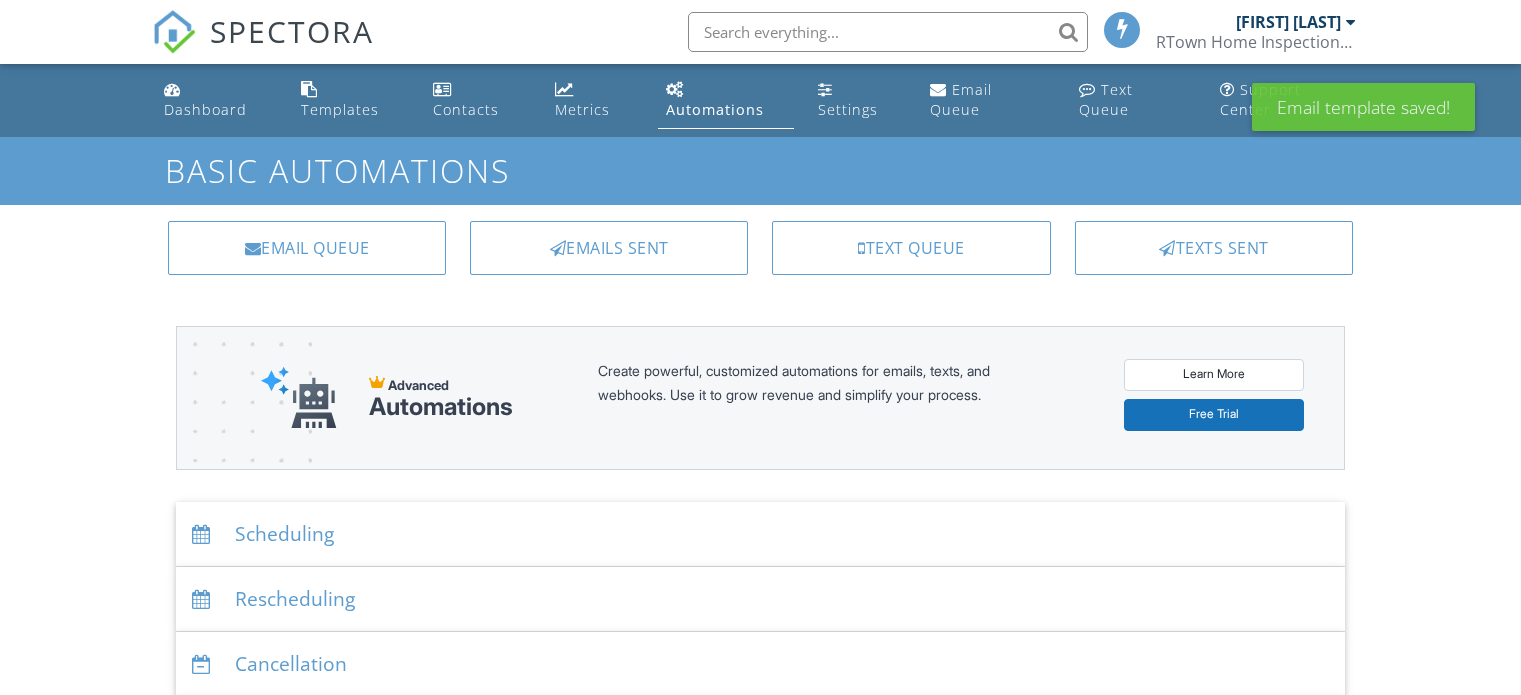 scroll, scrollTop: 0, scrollLeft: 0, axis: both 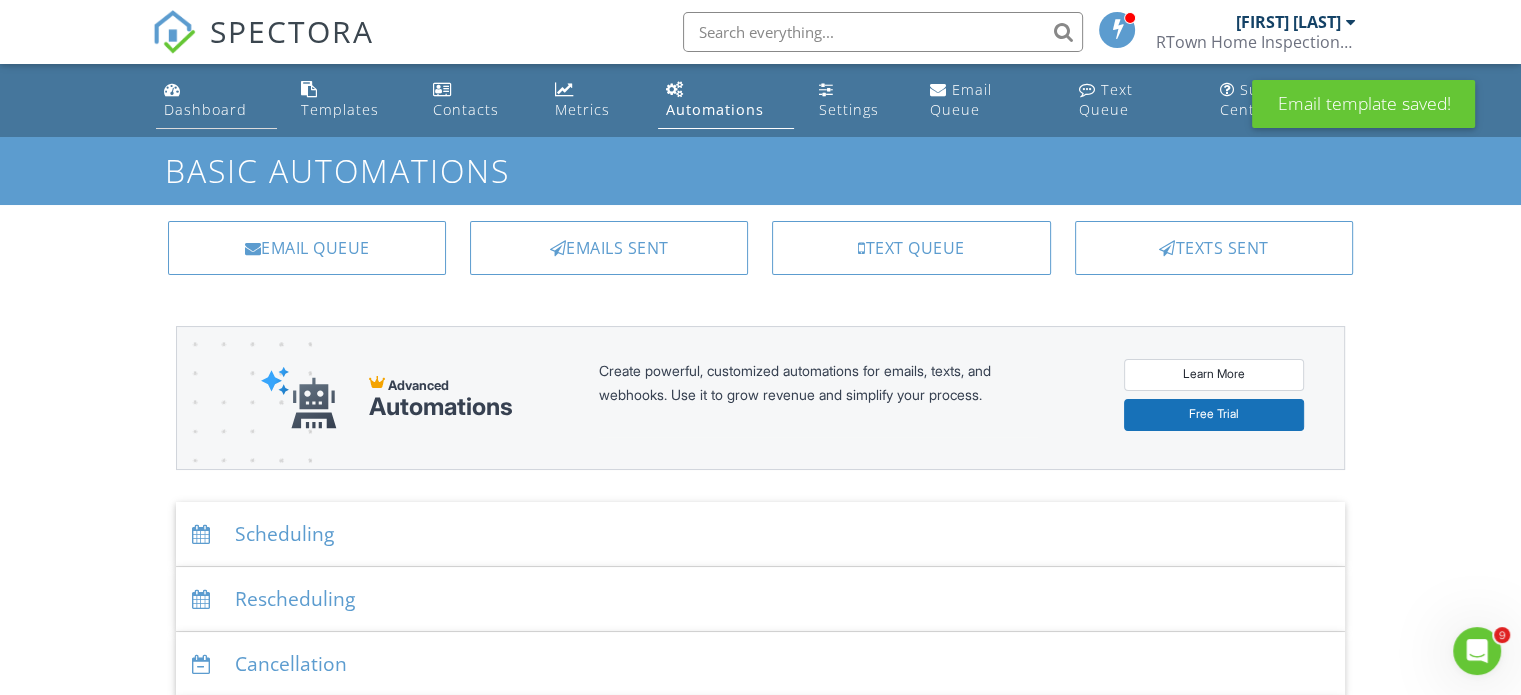click on "Dashboard" at bounding box center (205, 109) 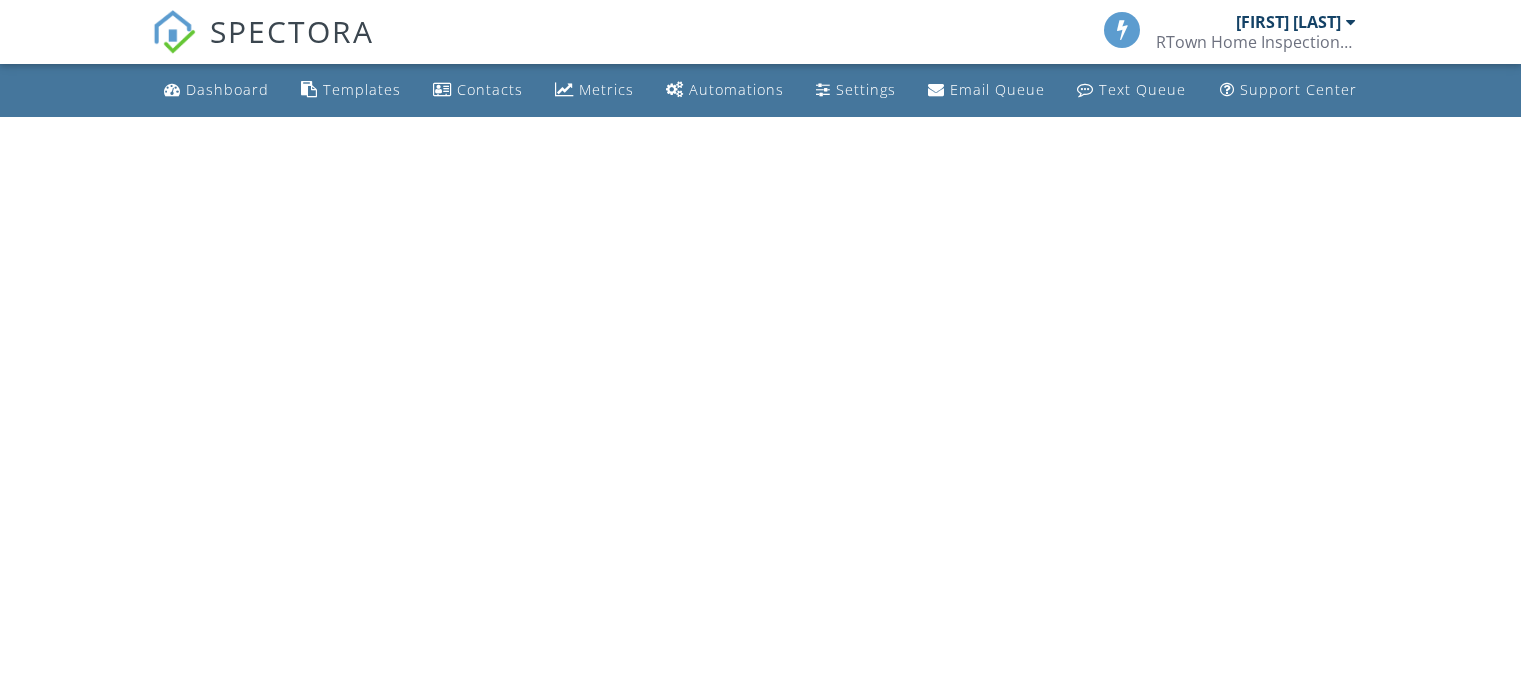 scroll, scrollTop: 0, scrollLeft: 0, axis: both 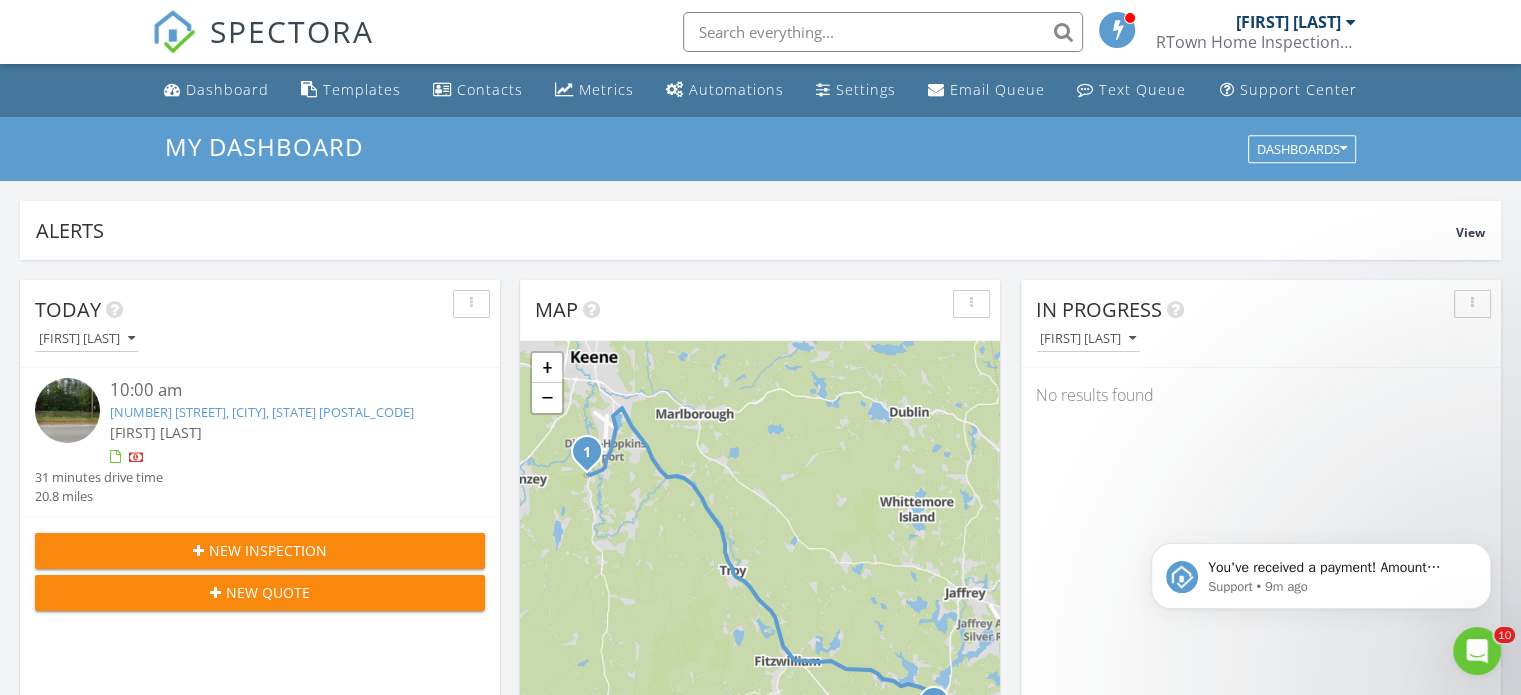 click on "10:00 am" at bounding box center [279, 390] 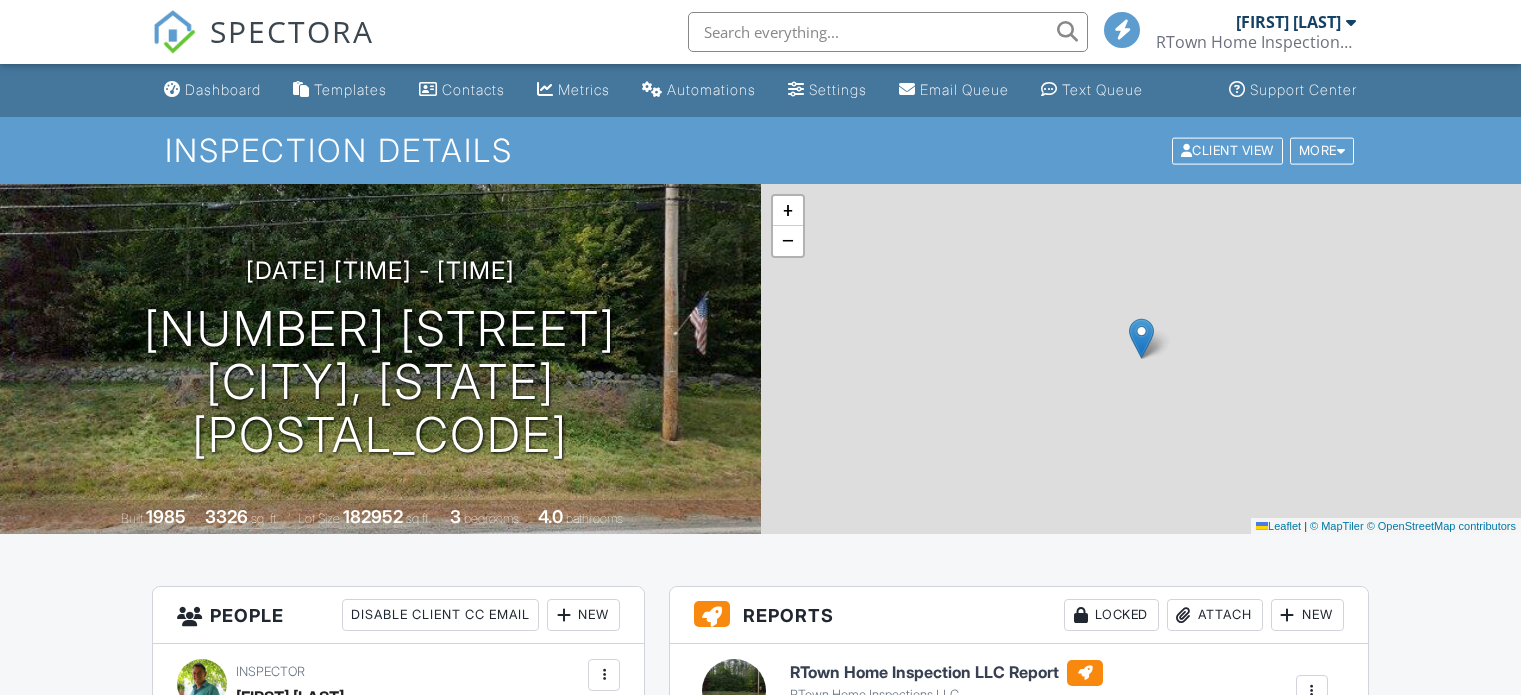 scroll, scrollTop: 0, scrollLeft: 0, axis: both 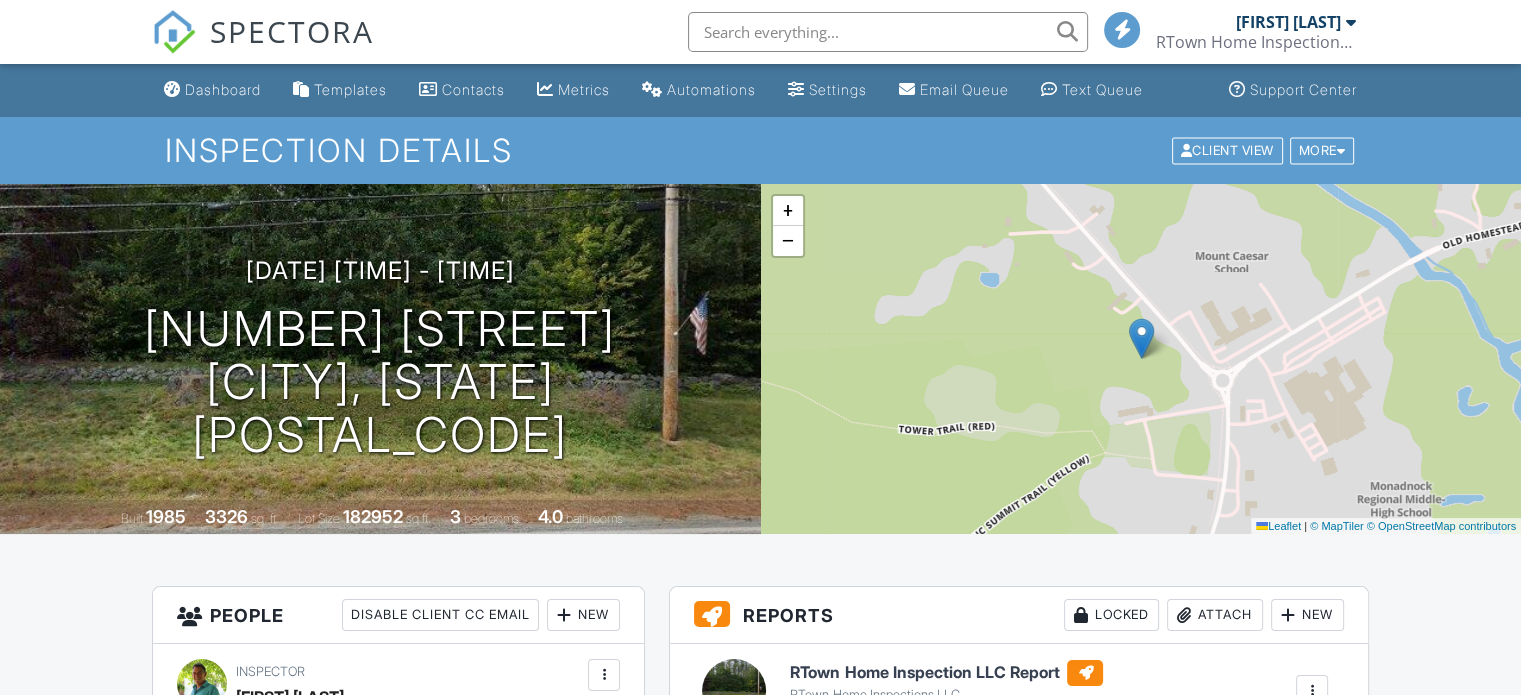 click on "SPECTORA
[FIRST] [LAST]
RTown Home Inspections LLC.
Role:
Inspector
Change Role
Dashboard
New Inspection
Inspections
Calendar
Template Editor
Contacts
Automations
Team
Metrics
Payments
Data Exports
Billing
Reporting
Advanced
Settings
What's New
Sign Out
Change Active Role
Your account has more than one possible role. Please choose how you'd like to view the site:
Company/Agency
[CITY]
Role
Dashboard
Templates
Contacts
Metrics
Automations
Settings
Email Queue
Text Queue
Support Center
Inspection Details
Client View
More
Property Details
Reschedule" at bounding box center (760, 1366) 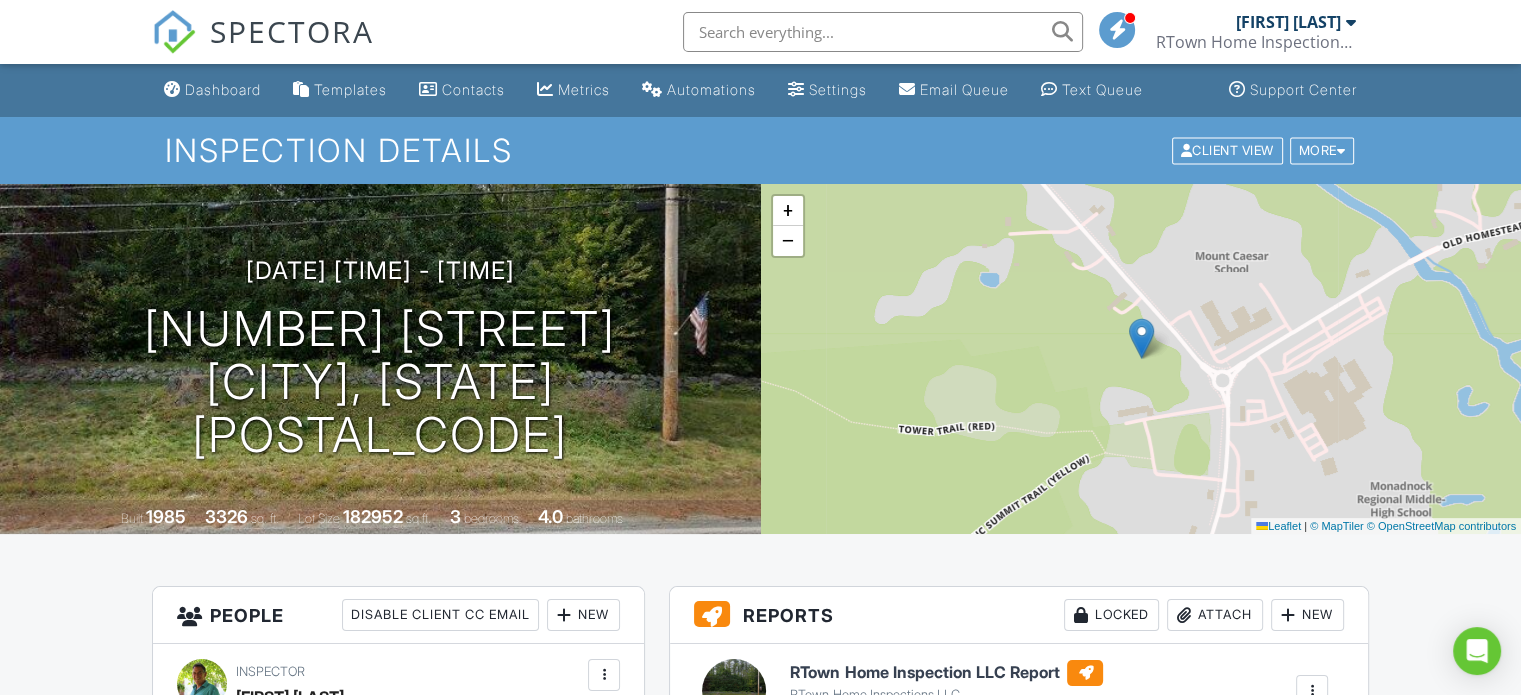 scroll, scrollTop: 427, scrollLeft: 0, axis: vertical 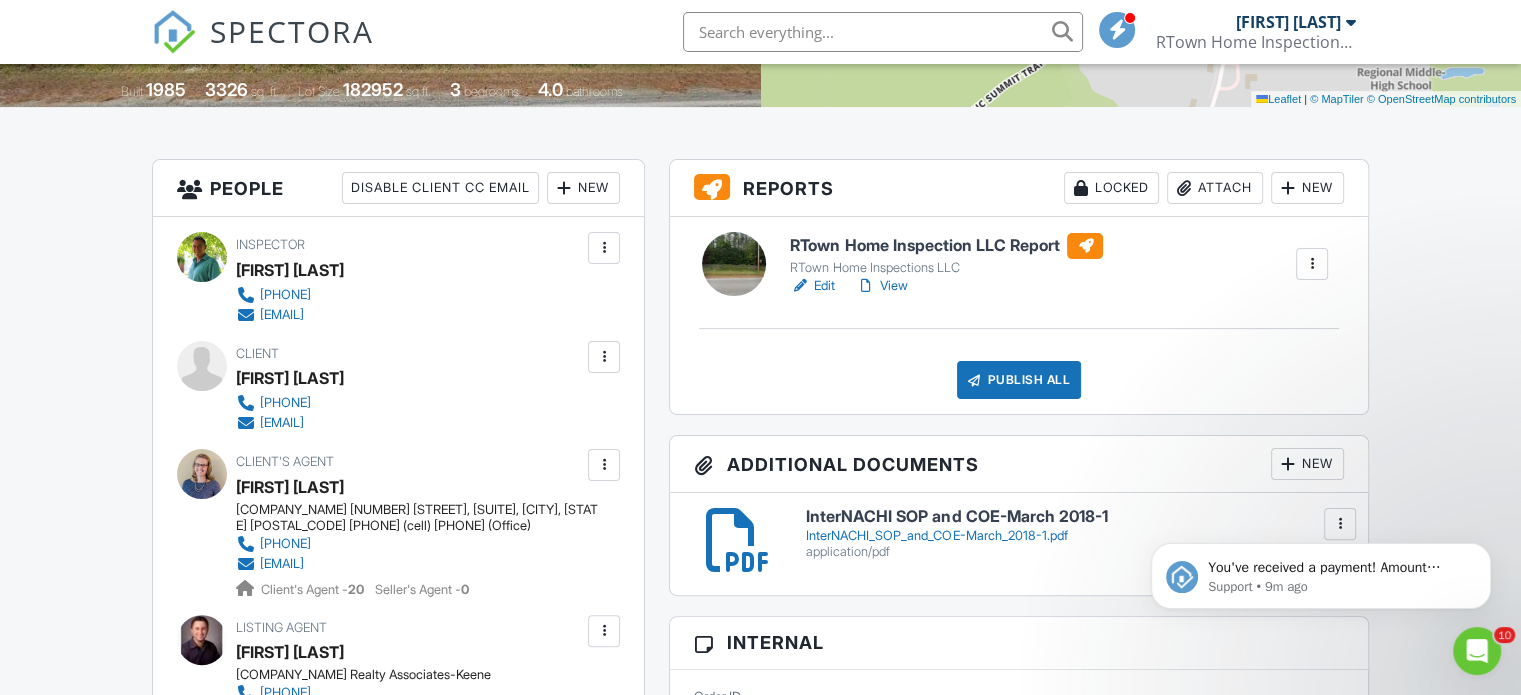 click on "Edit" at bounding box center [812, 286] 